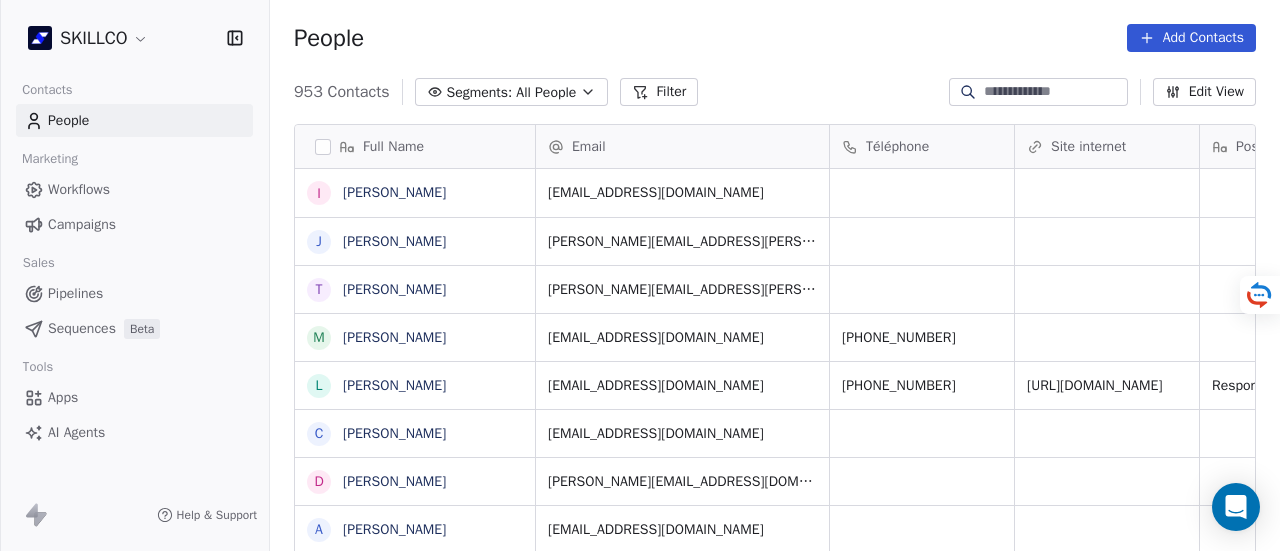 scroll, scrollTop: 0, scrollLeft: 0, axis: both 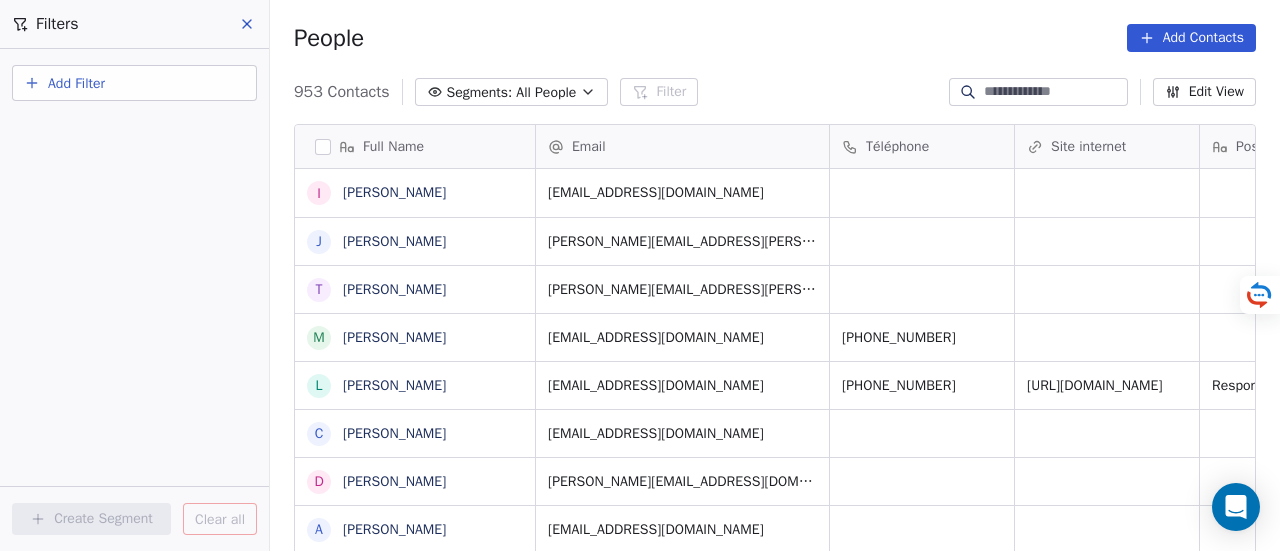click on "Add Filter" at bounding box center (76, 83) 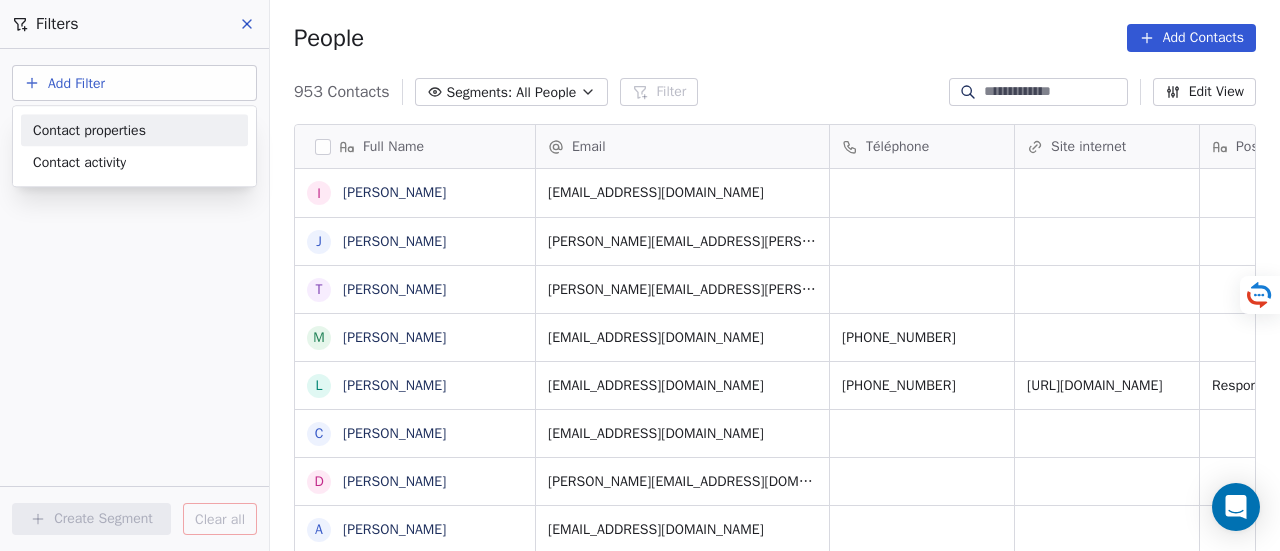 click on "Contact properties" at bounding box center [89, 130] 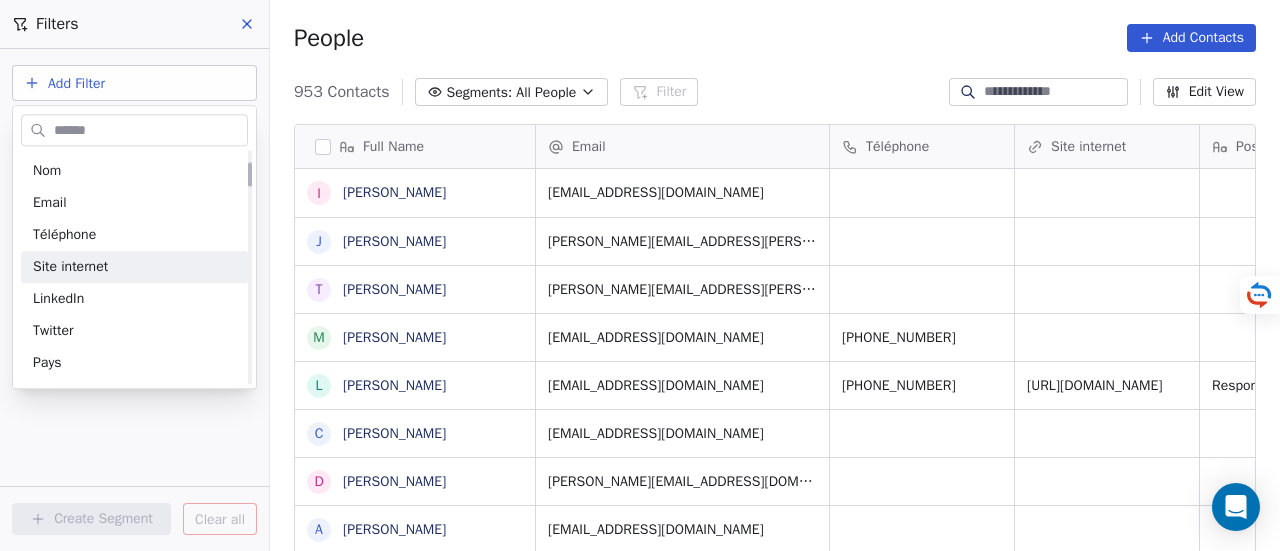 scroll, scrollTop: 132, scrollLeft: 0, axis: vertical 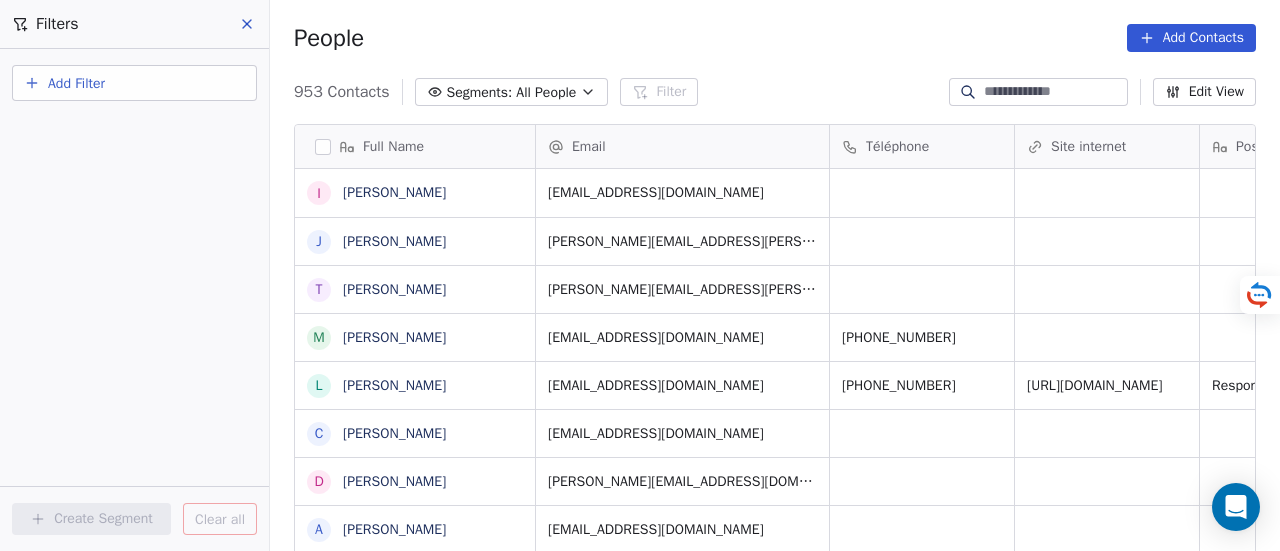 click on "Add Filter" at bounding box center [134, 83] 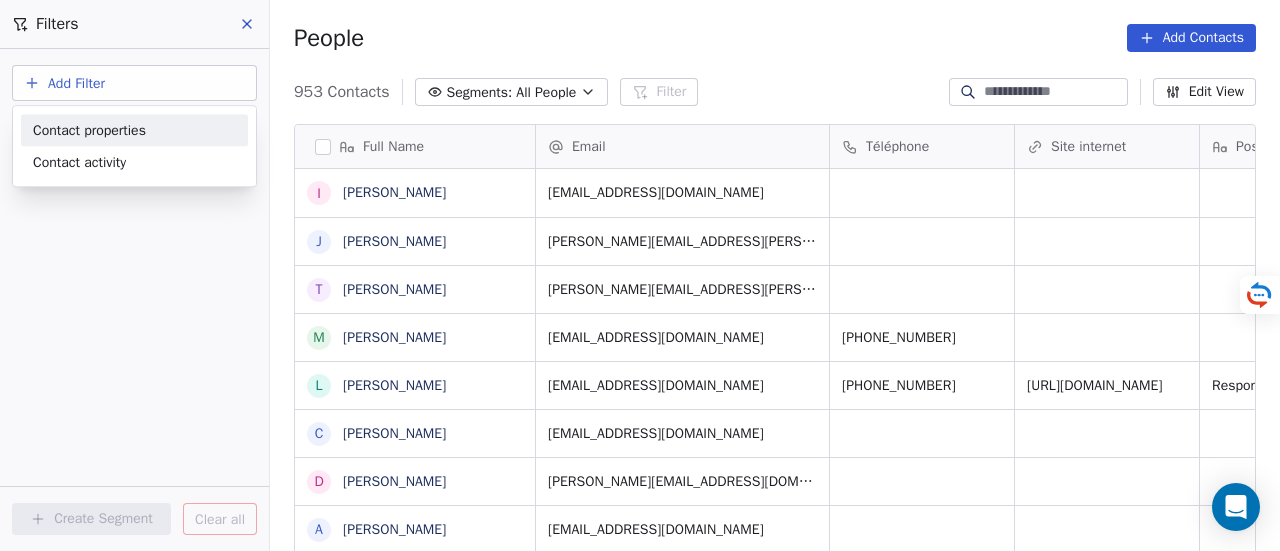 click on "Contact properties" at bounding box center [89, 130] 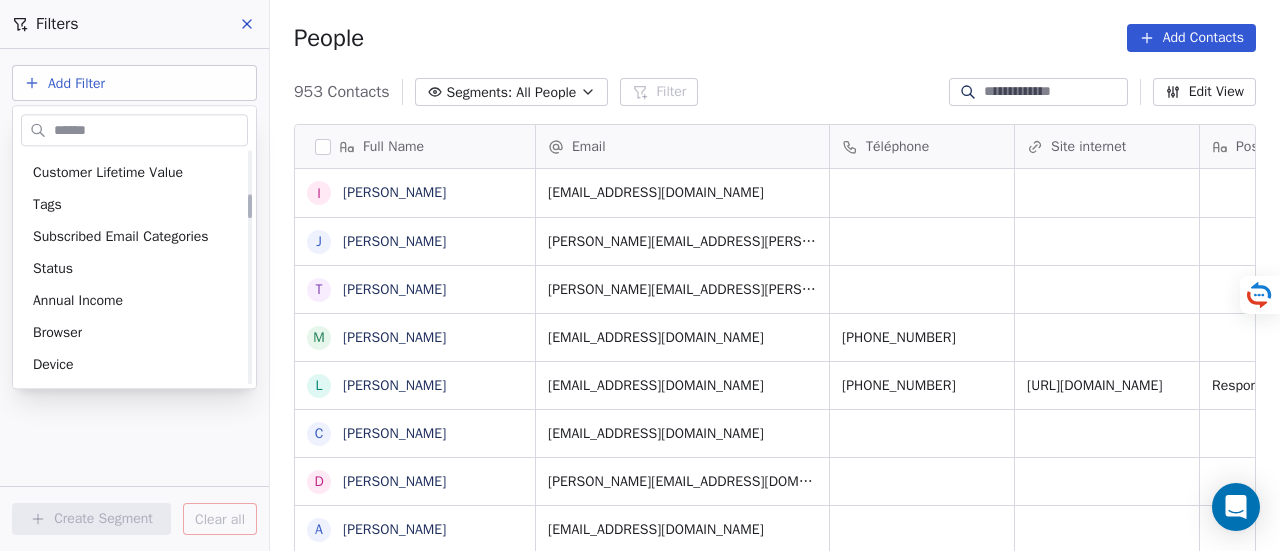 scroll, scrollTop: 414, scrollLeft: 0, axis: vertical 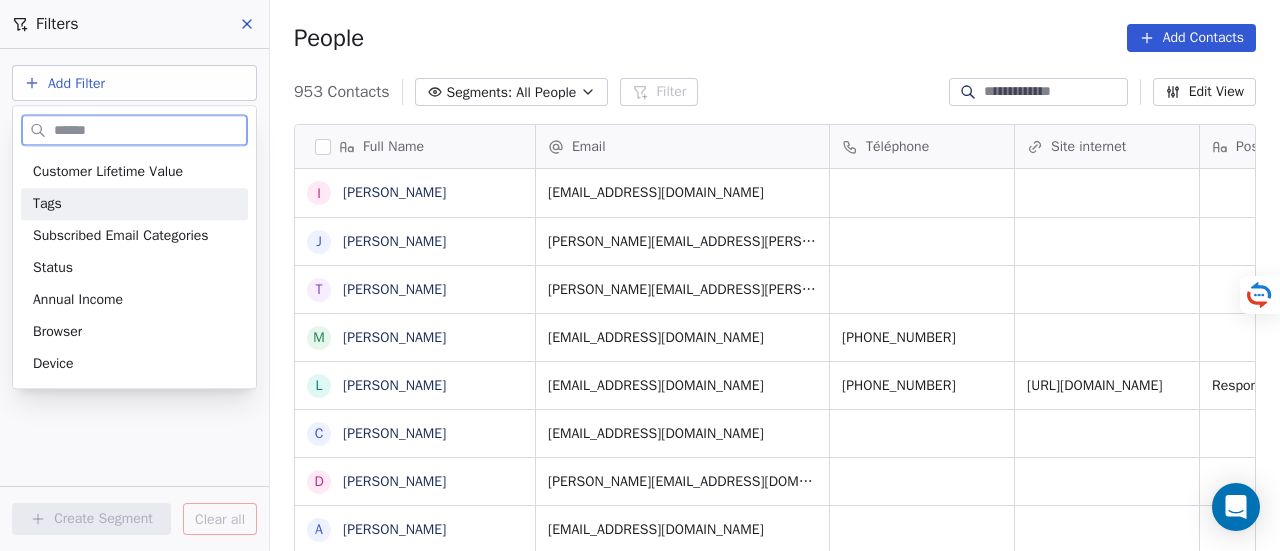 click on "Tags" at bounding box center (134, 204) 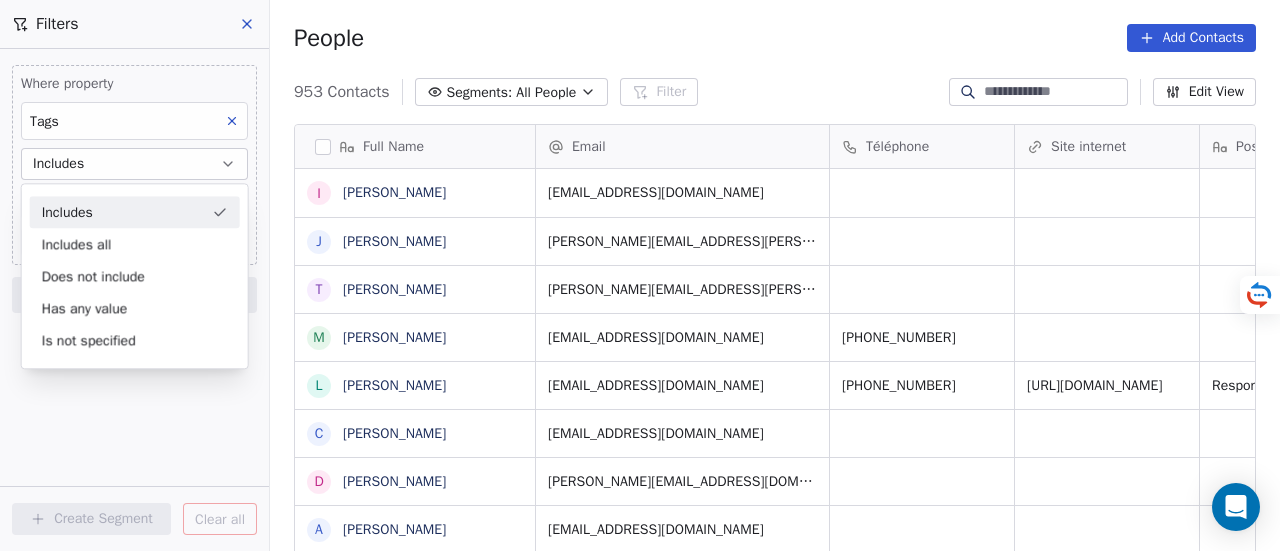 click on "Includes" at bounding box center (135, 212) 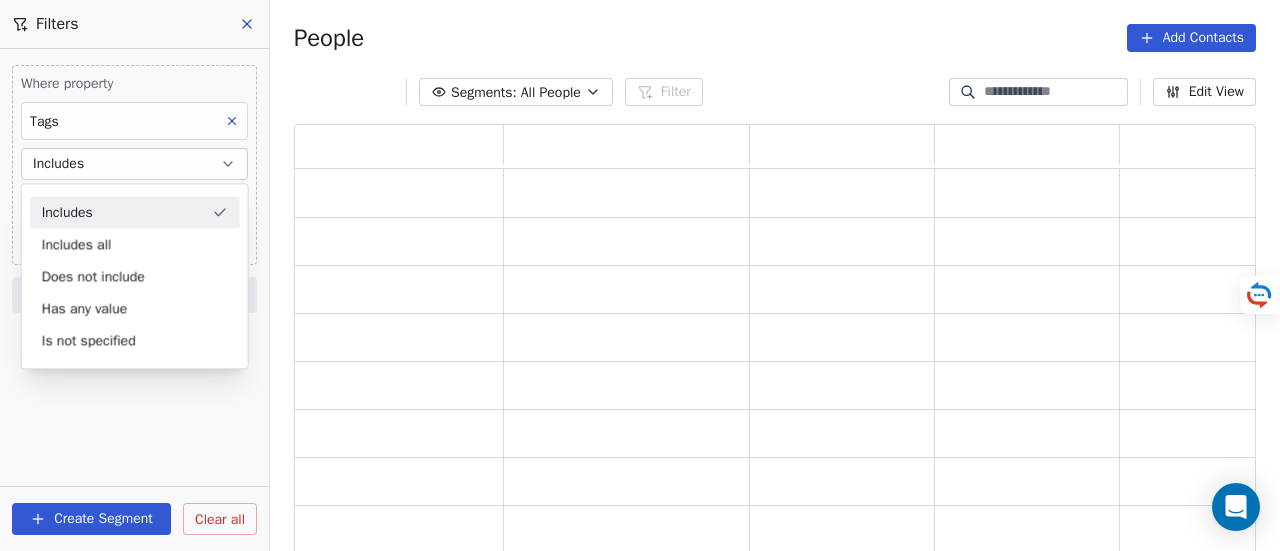 scroll, scrollTop: 16, scrollLeft: 16, axis: both 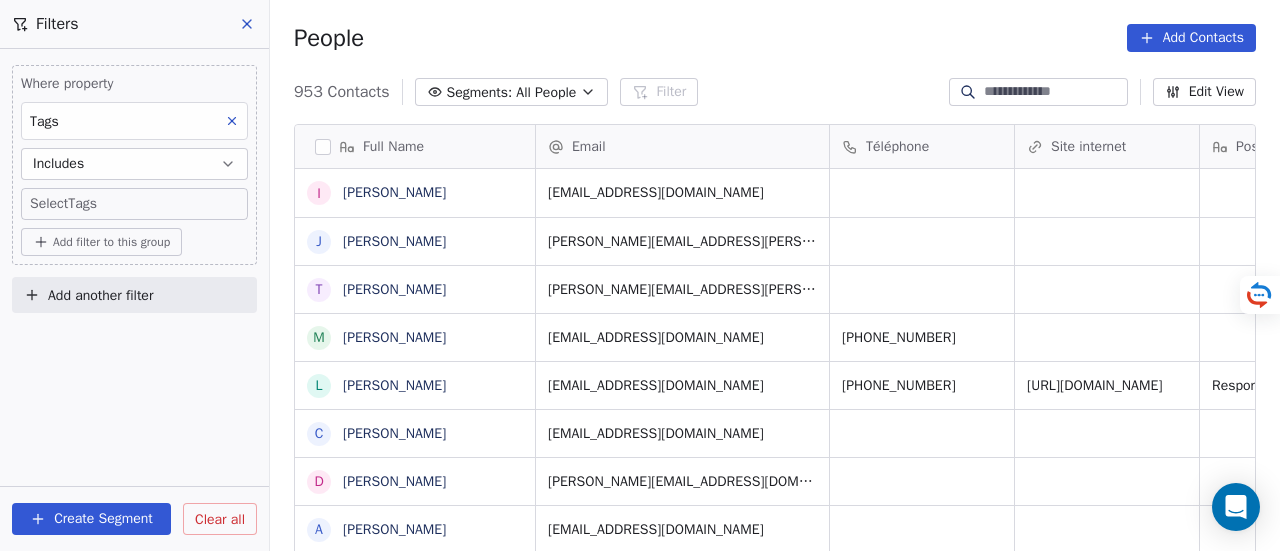 click on "SKILLCO Contacts People Marketing Workflows Campaigns Sales Pipelines Sequences Beta Tools Apps AI Agents Help & Support Filters Where property   Tags   Includes Select  Tags Add filter to this group Add another filter  Create Segment Clear all People  Add Contacts 953 Contacts Segments: All People Filter  Edit View Tag Add to Sequence Full Name I Isabelle SIMONIN J Jamey Padgett T Theron Meekin M Megane Souffir L Léa JACKEL C Caren Freed D DAOUD Farah Arreyeh A Ayoub Khouder N Nicolas LE MORVAN E Emmanuel Balpe A Ainhoa Bermeo m massimo davoli J Judith Haggard s sébastien tassier J Johnathan Dunett N Nixon Helory 2 2900cdl.helene@gmail.com o oumaima.tafhi@usmba.ac.ma D Daniela Coleman C Cédric Brandon J Joaquim Da Costa n ndibumusungayibenedicte@gmail.com p pyros_man@hotmail.com B Bournais Pierre n narcissecomlanbismark@gmail.com c chrishamuli2015@gmail.com s shangiricha@gmail.com G Gilbert Tinouade T Tinouade Gilbert Email Téléphone Site internet Poste Tags Status Besoin client formation@akoneo.fr" at bounding box center [640, 275] 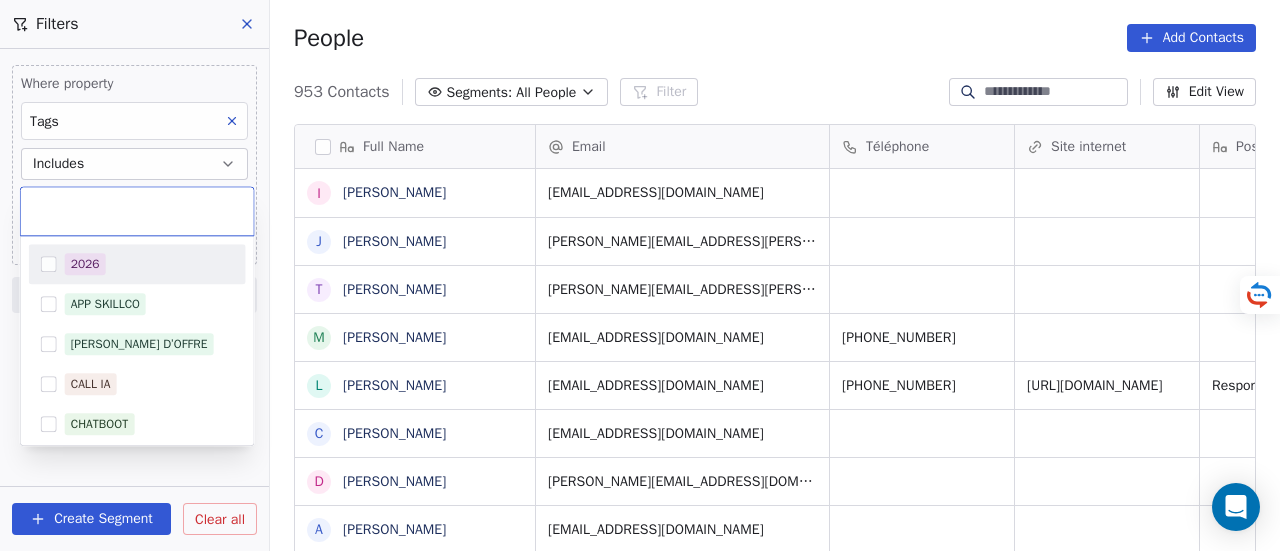 scroll, scrollTop: 16, scrollLeft: 16, axis: both 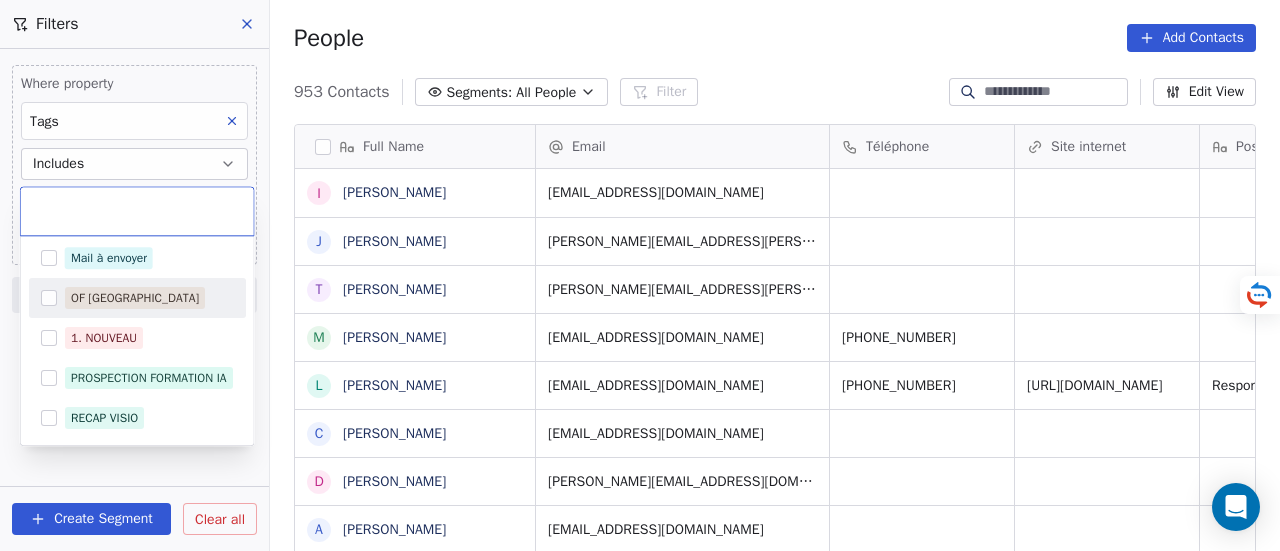 click on "OF [GEOGRAPHIC_DATA]" at bounding box center [135, 298] 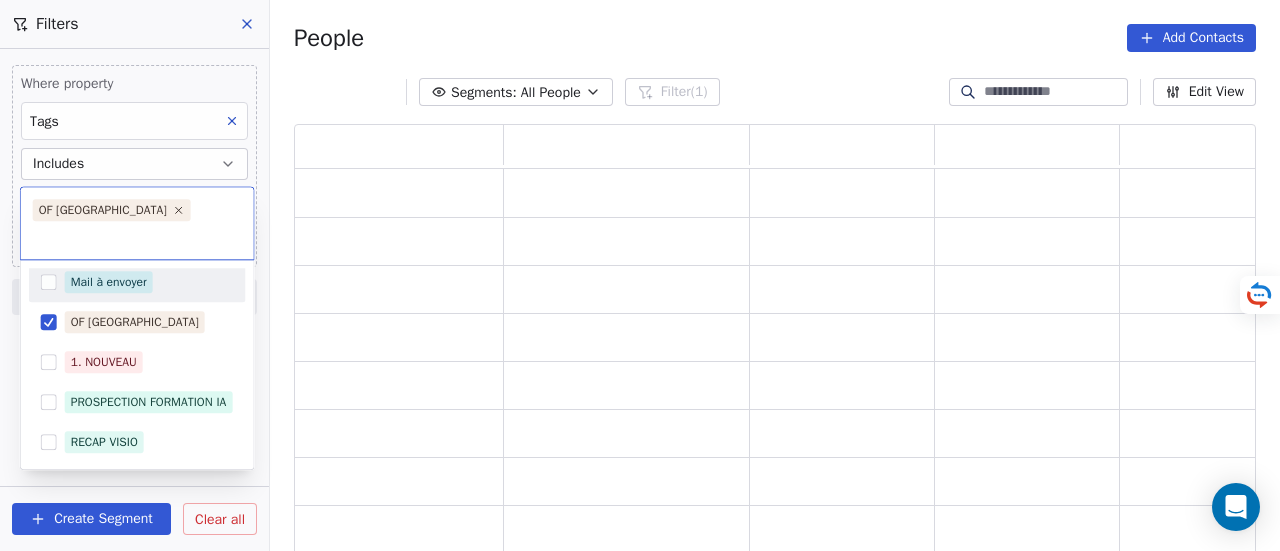 click on "SKILLCO Contacts People Marketing Workflows Campaigns Sales Pipelines Sequences Beta Tools Apps AI Agents Help & Support Filters Where property   Tags   Includes OF MONTPELLIER Add filter to this group Add another filter  Create Segment Clear all People  Add Contacts Segments: All People Filter  (1) Edit View Tag Add to Sequence
OF MONTPELLIER SOLUTIONS IA HUBSPOT 2. LEAD Mail envoyé mail programmé Mail à envoyer OF MONTPELLIER 1. NOUVEAU PROSPECTION FORMATION IA RECAP VISIO SITE Suivi TEL INCORRECT PARTENAIRE CO À RELANCER" at bounding box center [640, 275] 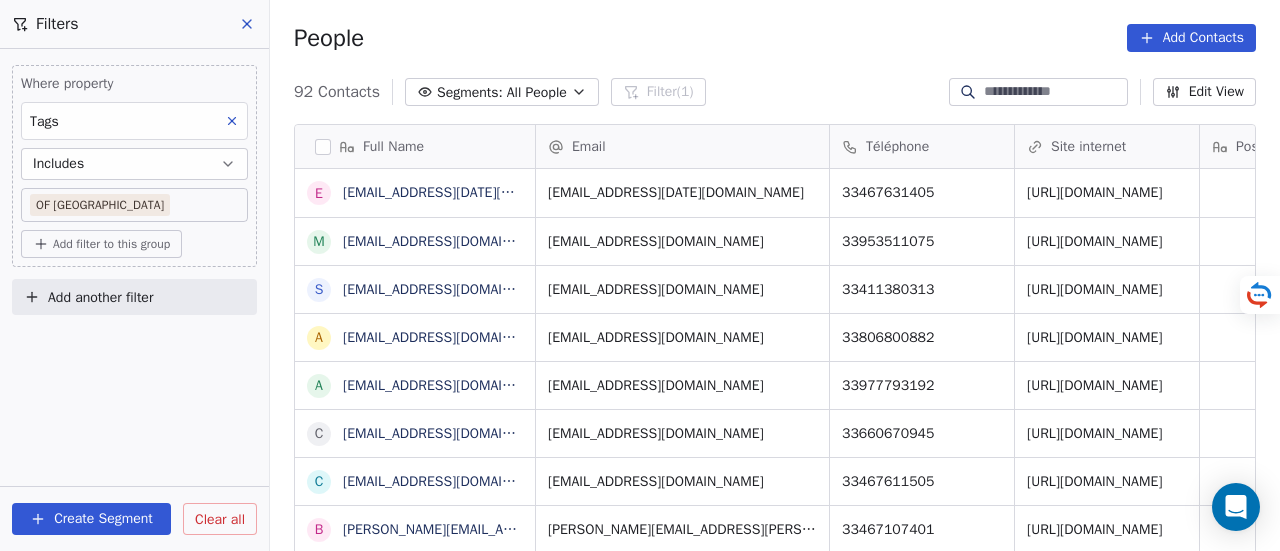 scroll, scrollTop: 16, scrollLeft: 16, axis: both 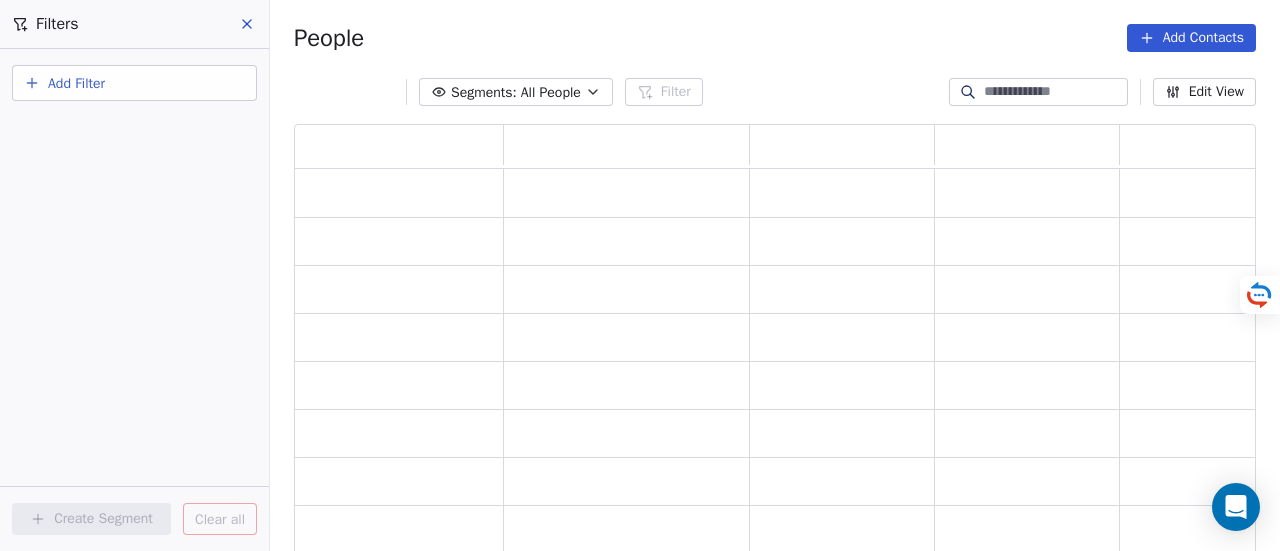 click on "Add Filter" at bounding box center [134, 83] 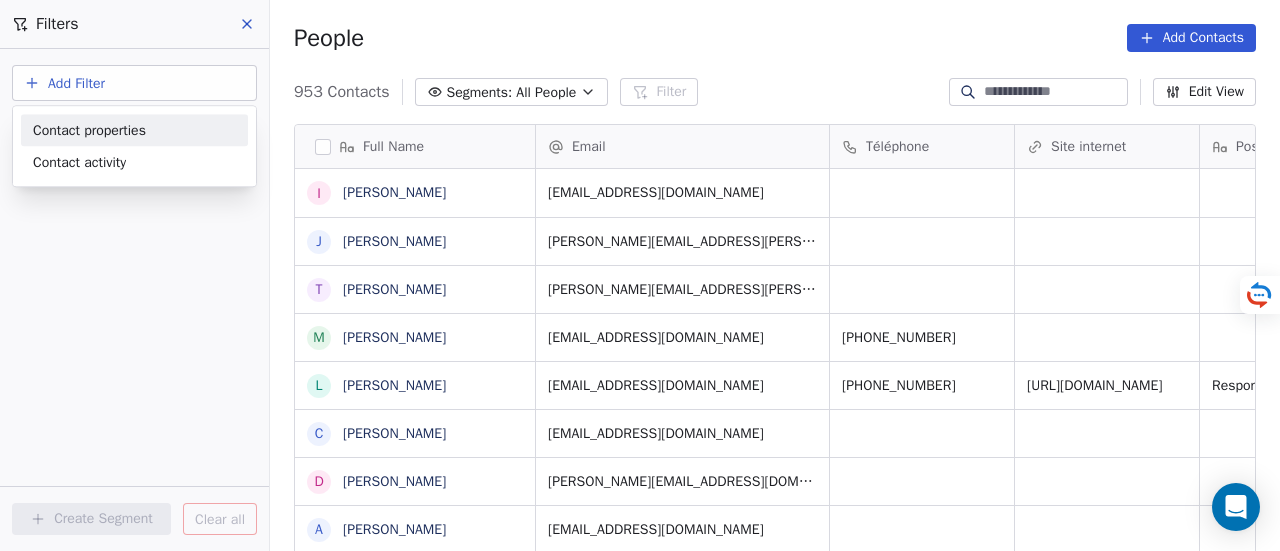 scroll, scrollTop: 16, scrollLeft: 16, axis: both 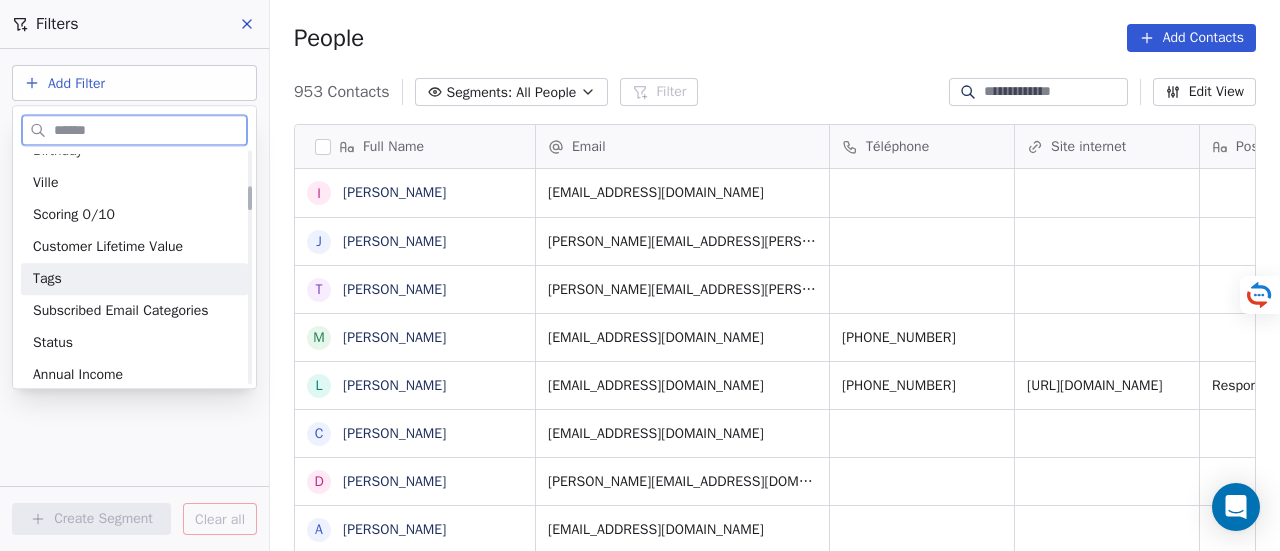 click on "Tags" at bounding box center [134, 279] 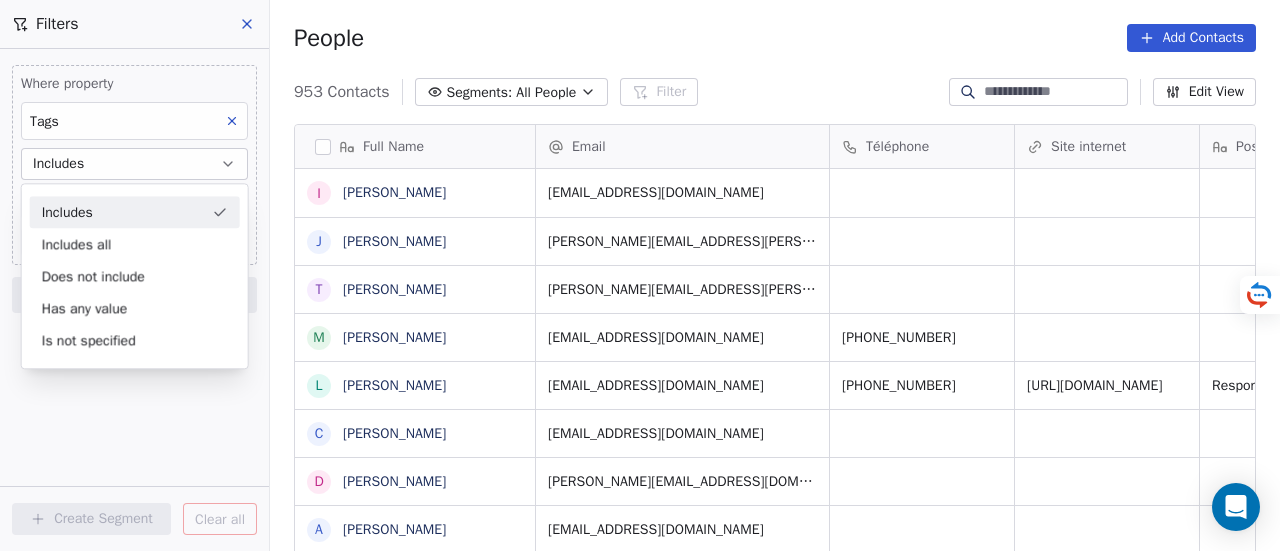 click on "Includes" at bounding box center [135, 212] 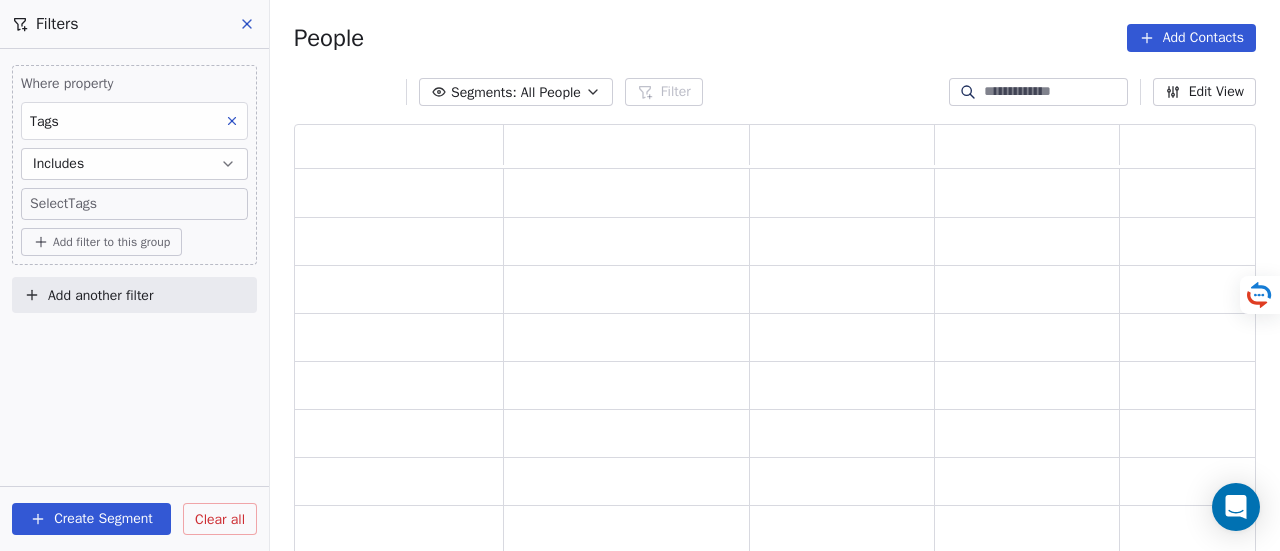 scroll, scrollTop: 16, scrollLeft: 16, axis: both 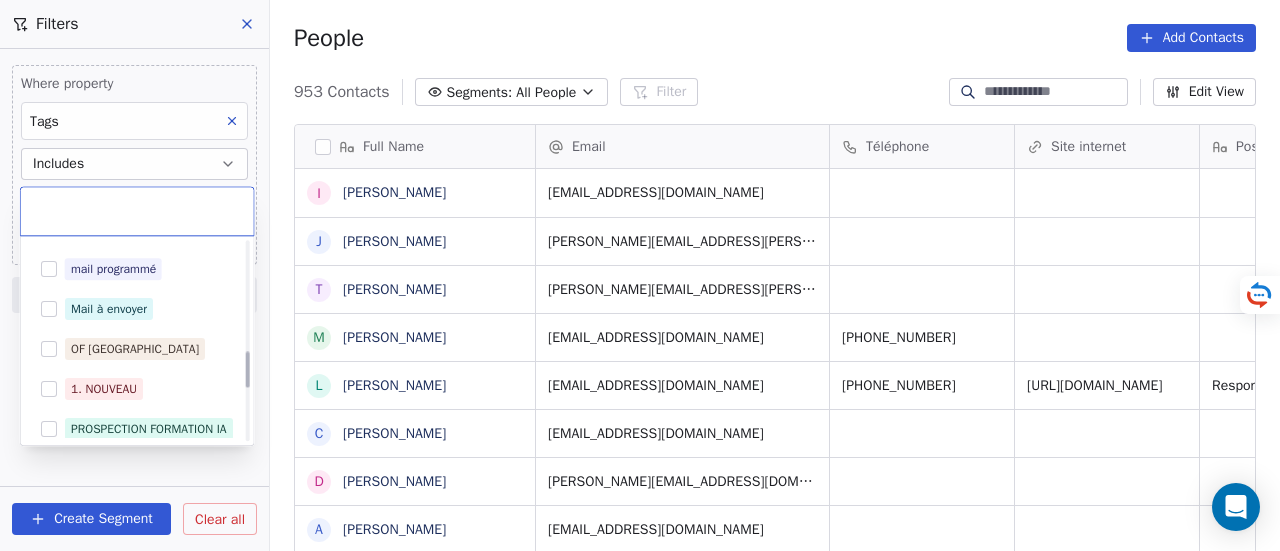 click on "OF [GEOGRAPHIC_DATA]" at bounding box center [135, 349] 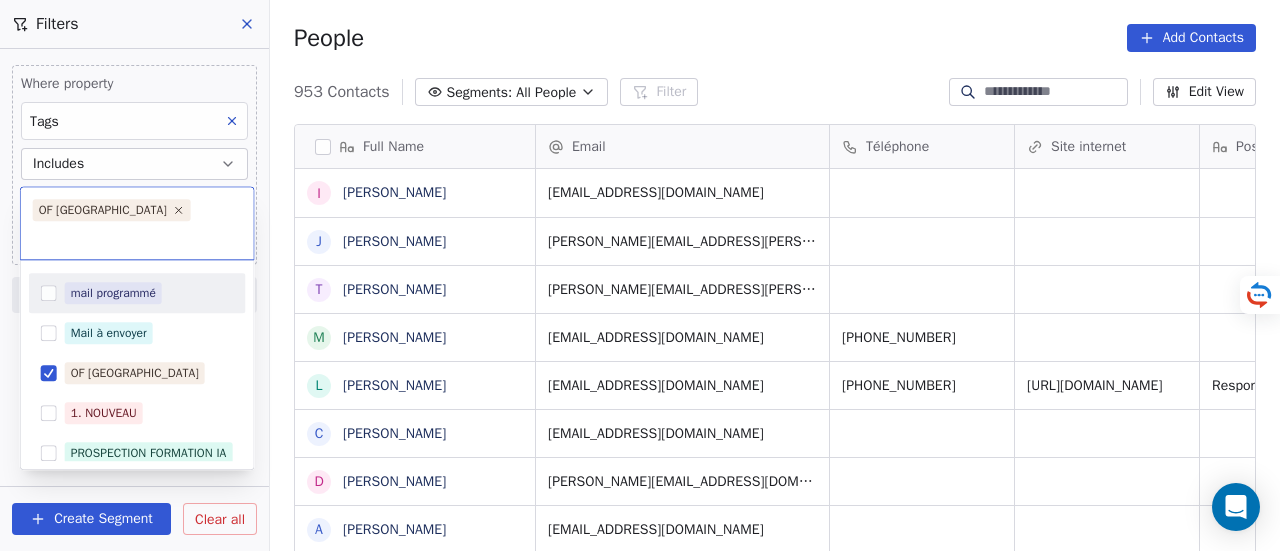 click on "SKILLCO Contacts People Marketing Workflows Campaigns Sales Pipelines Sequences Beta Tools Apps AI Agents Help & Support Filters Where property   Tags   Includes Select  Tags Add filter to this group Add another filter  Create Segment Clear all People  Add Contacts 953 Contacts Segments: All People Filter  Edit View Tag Add to Sequence Full Name I Isabelle SIMONIN J Jamey Padgett T Theron Meekin M Megane Souffir L Léa JACKEL C Caren Freed D DAOUD Farah Arreyeh A Ayoub Khouder N Nicolas LE MORVAN E Emmanuel Balpe A Ainhoa Bermeo m massimo davoli J Judith Haggard s sébastien tassier J Johnathan Dunett N Nixon Helory 2 2900cdl.helene@gmail.com o oumaima.tafhi@usmba.ac.ma D Daniela Coleman C Cédric Brandon J Joaquim Da Costa n ndibumusungayibenedicte@gmail.com p pyros_man@hotmail.com B Bournais Pierre n narcissecomlanbismark@gmail.com c chrishamuli2015@gmail.com s shangiricha@gmail.com G Gilbert Tinouade T Tinouade Gilbert Email Téléphone Site internet Poste Tags Status Besoin client formation@akoneo.fr" at bounding box center (640, 275) 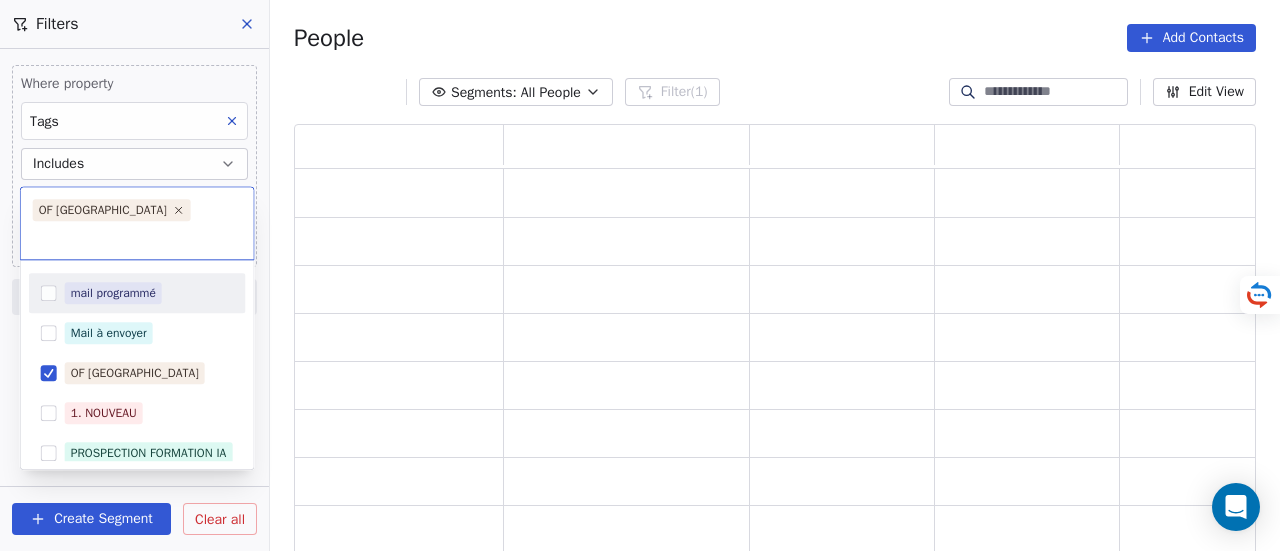 scroll, scrollTop: 16, scrollLeft: 16, axis: both 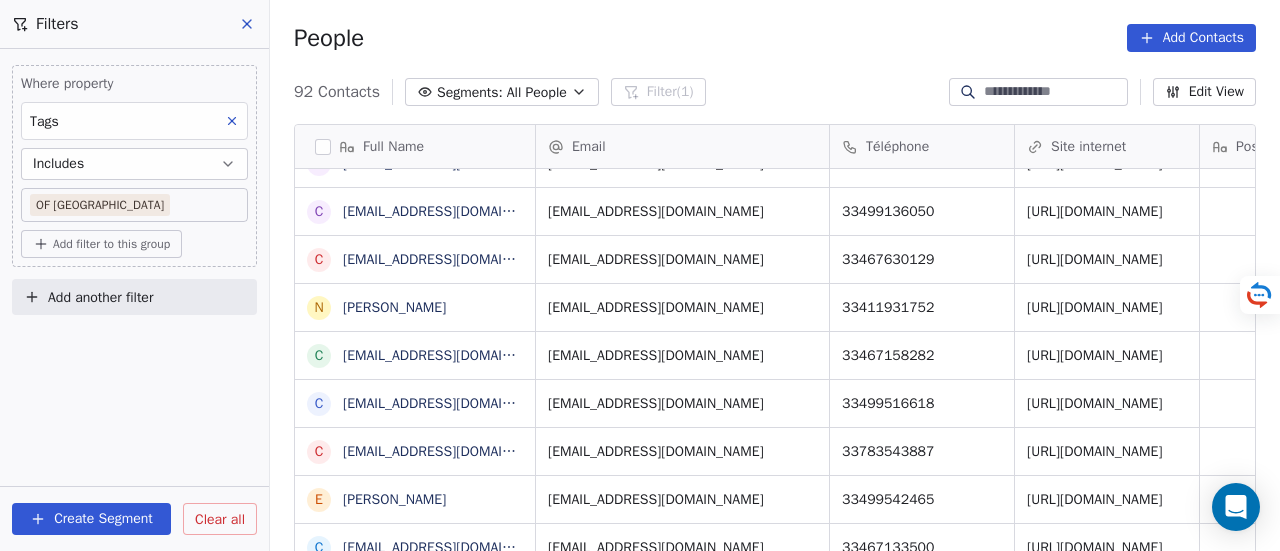 click on "Add filter to this group" at bounding box center [111, 244] 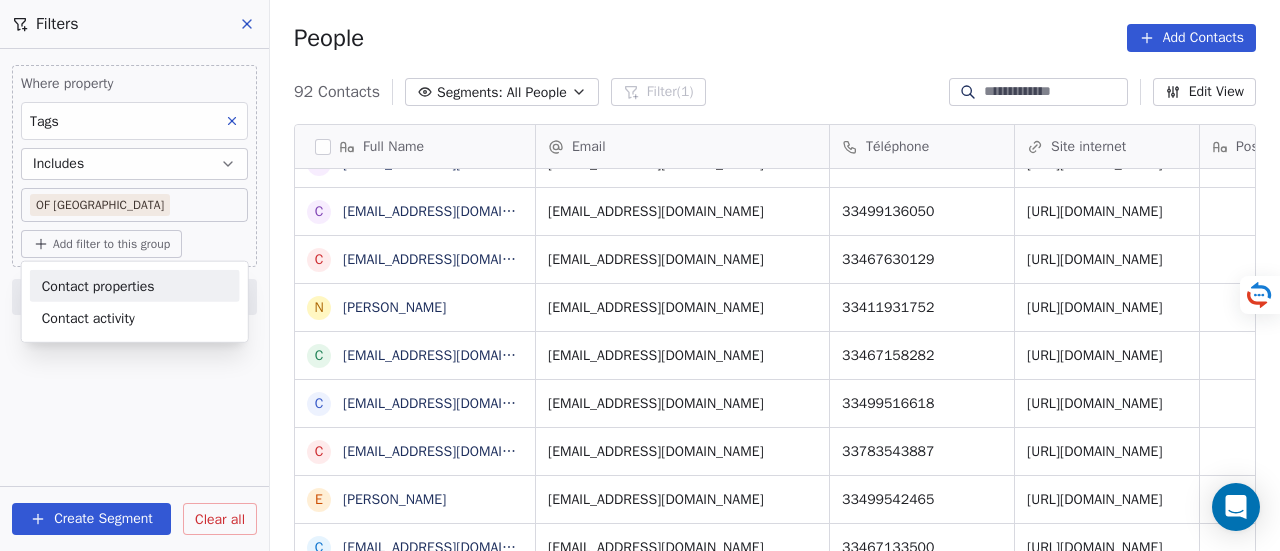 click on "Contact properties" at bounding box center (98, 285) 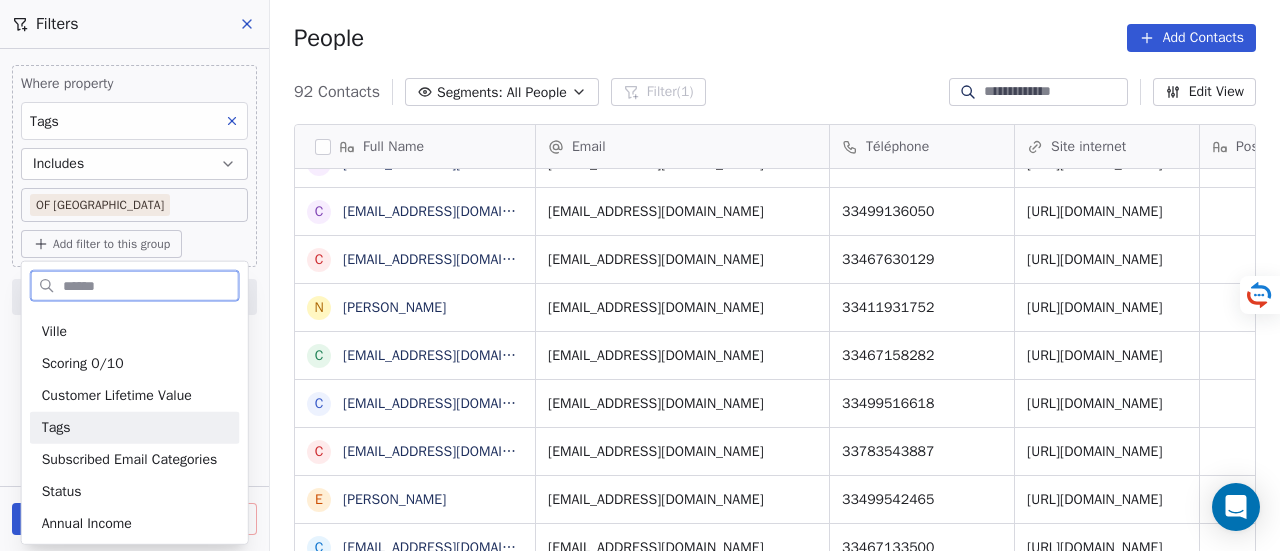 click on "Tags" at bounding box center [135, 428] 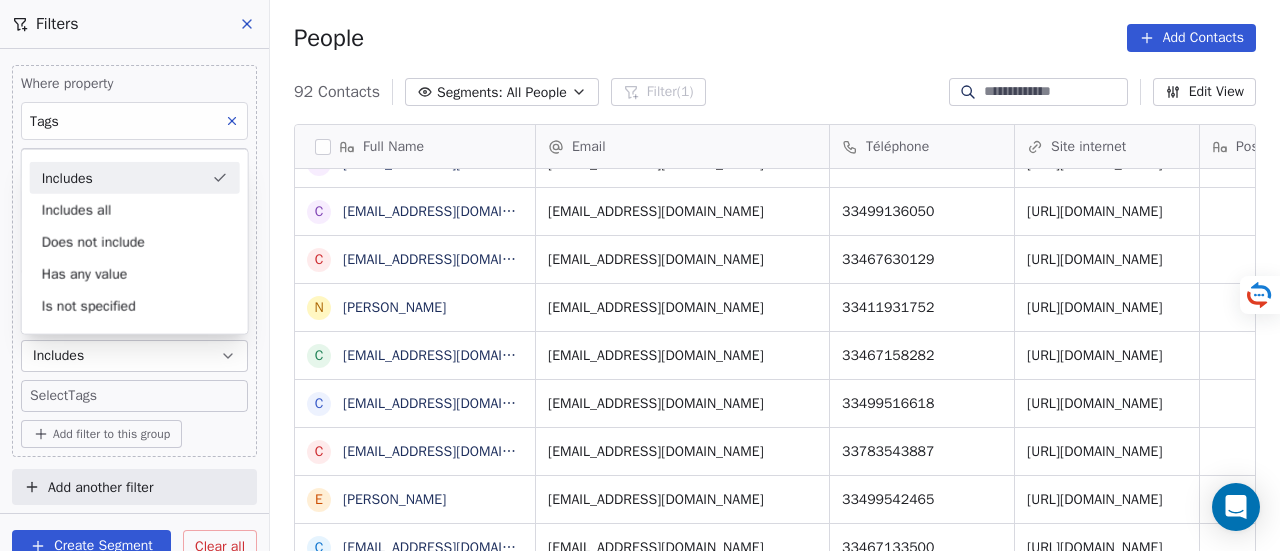 click on "Includes" at bounding box center (135, 178) 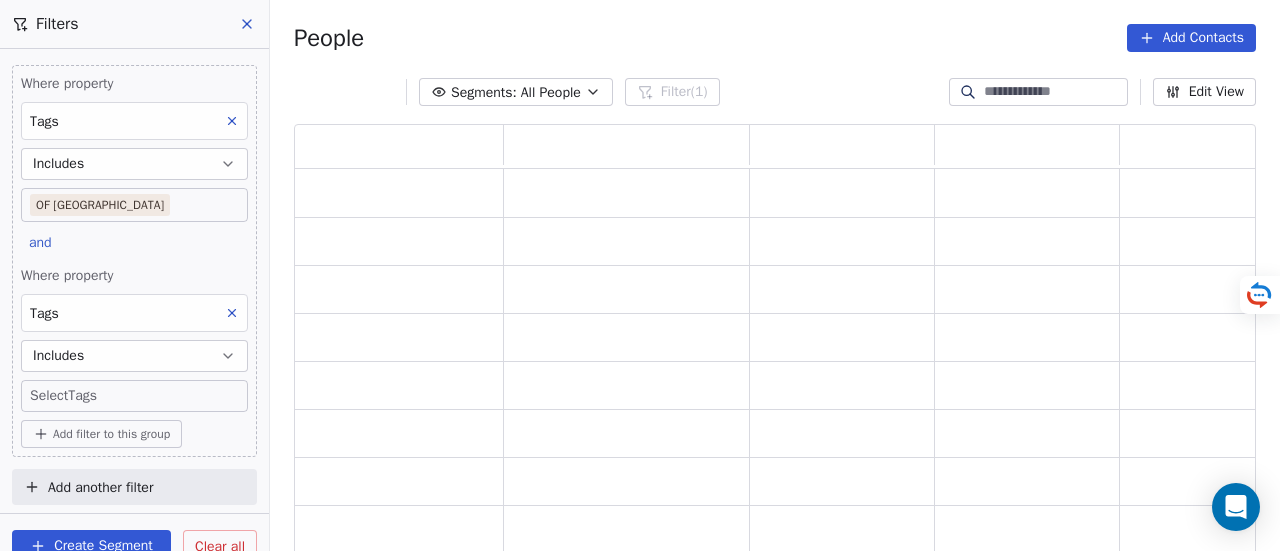 click on "SKILLCO Contacts People Marketing Workflows Campaigns Sales Pipelines Sequences Beta Tools Apps AI Agents Help & Support Filters Where property   Tags   Includes OF MONTPELLIER and Where property   Tags   Includes Select  Tags Add filter to this group Add another filter  Create Segment Clear all People  Add Contacts Segments: All People Filter  (1) Edit View Tag Add to Sequence" at bounding box center (640, 275) 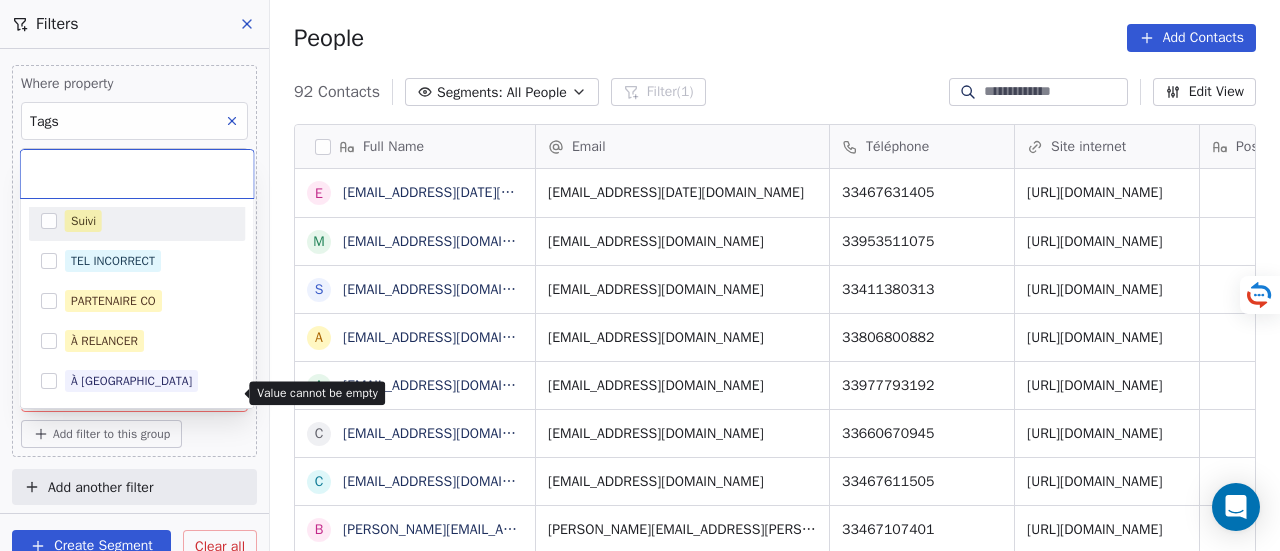 click on "SKILLCO Contacts People Marketing Workflows Campaigns Sales Pipelines Sequences Beta Tools Apps AI Agents Help & Support Filters Where property   Tags   Includes OF MONTPELLIER and Where property   Tags   Includes Select  Tags Add filter to this group Add another filter  Create Segment Clear all People  Add Contacts 92 Contacts Segments: All People Filter  (1) Edit View Tag Add to Sequence Full Name e ecole.assomption@outlook.fr m mariellejerzissi@hotmail.fr s secretariat.clapas@calandreta-dau-clapas.org a aziz.hamidaoui@laposte.fr a administration@ecorh.eu c chantvoixetcorps@gmail.com c contact@imim34.fr b benoit.allemand@laregion.fr c contact@evolutis-rh.com e ef.bordeaux@ef.com A Alex Lebel a alexandre.brun@univ-montp3.fr c contact@adrec-formation.fr m montpellier@abc-formationcontinue.com c contact@valorecia.com A Alain Abad a admissions@jedha.co b bonjour@vincenthego.com c contact@frenchfrancais.com s services@jenkaa.com c contact@lasolutionformation.fr c contact@ocsa-formation.fr l c a e e2r@e2r.fr c" at bounding box center (640, 275) 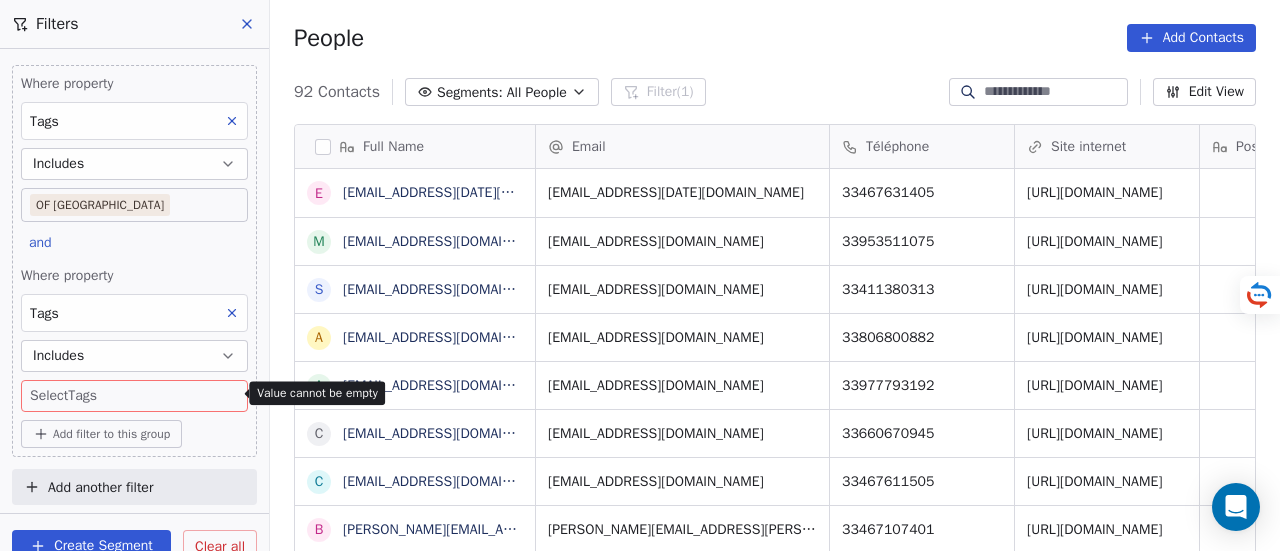 drag, startPoint x: 142, startPoint y: 152, endPoint x: 105, endPoint y: 161, distance: 38.078865 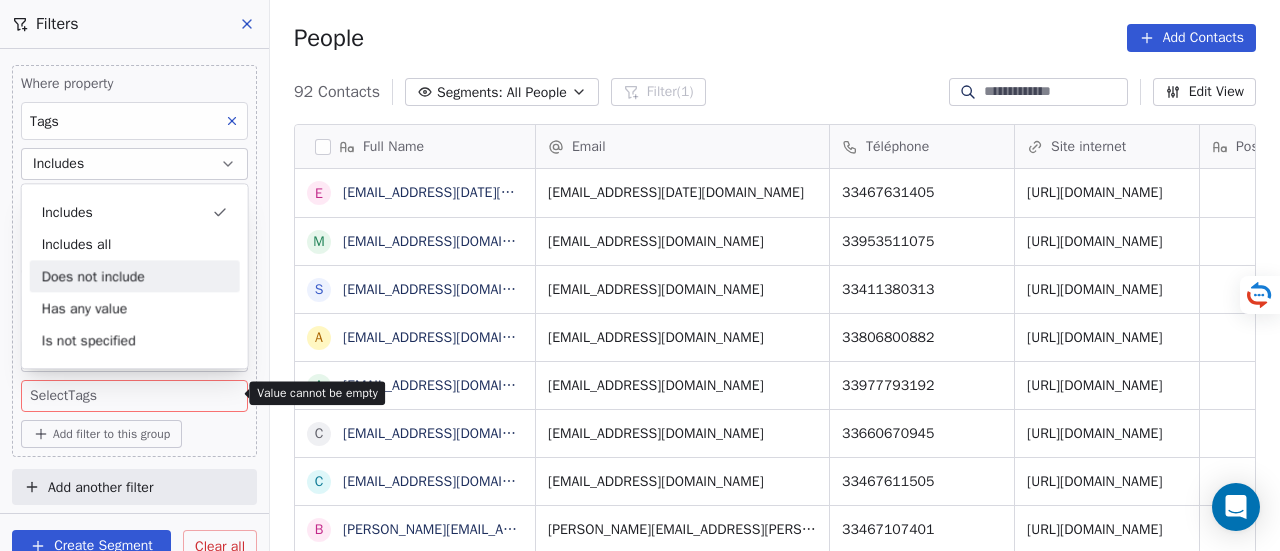 click on "Does not include" at bounding box center [135, 276] 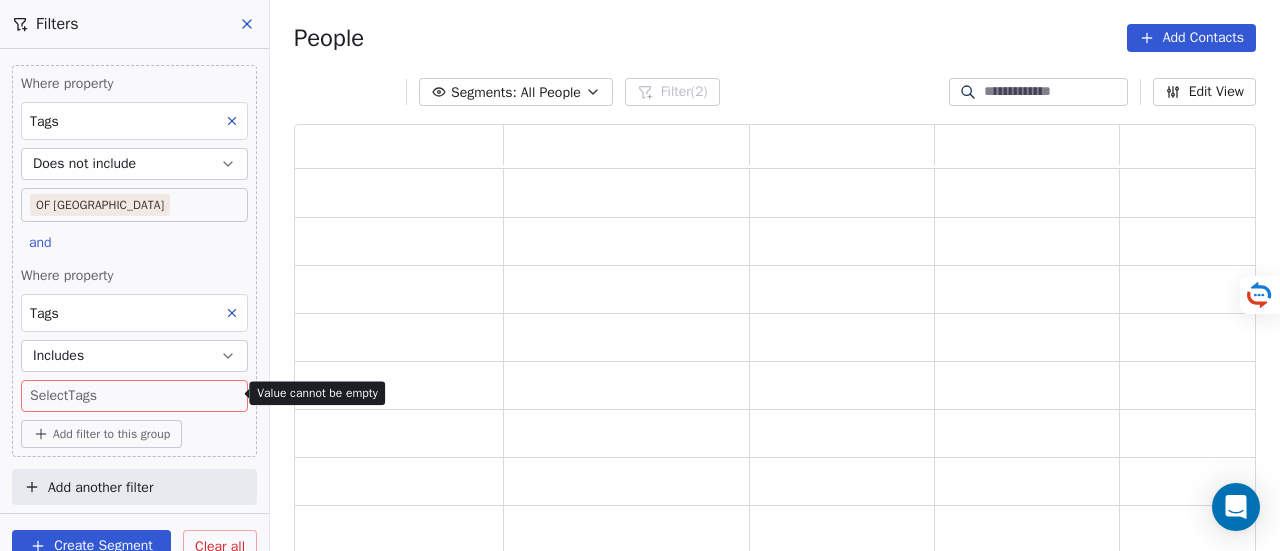 click on "Does not include" at bounding box center [84, 164] 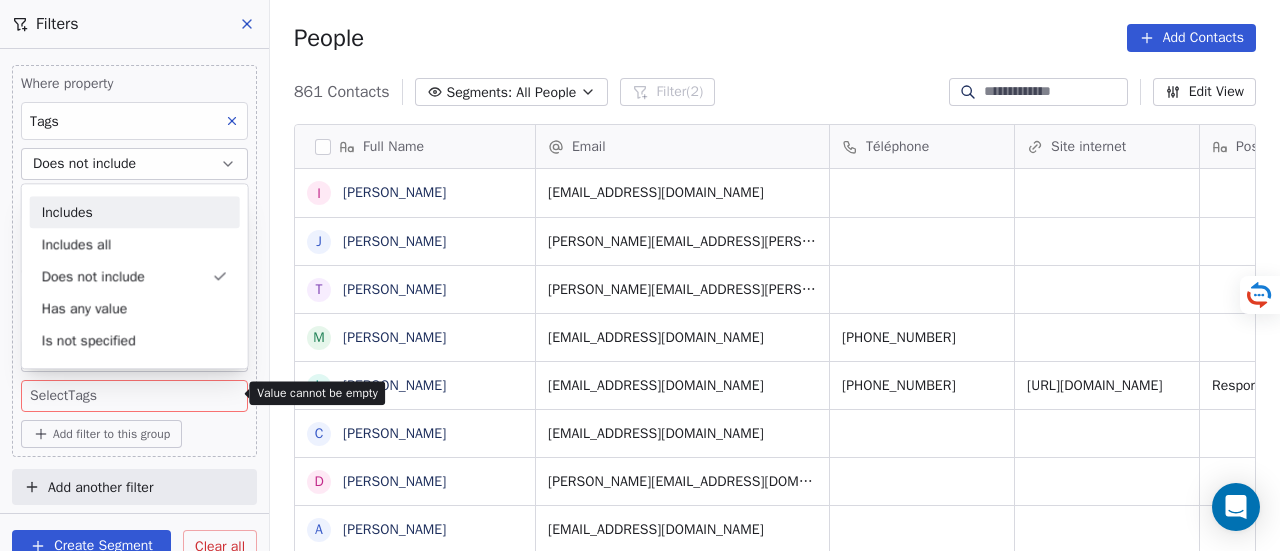 click on "Includes" at bounding box center [135, 212] 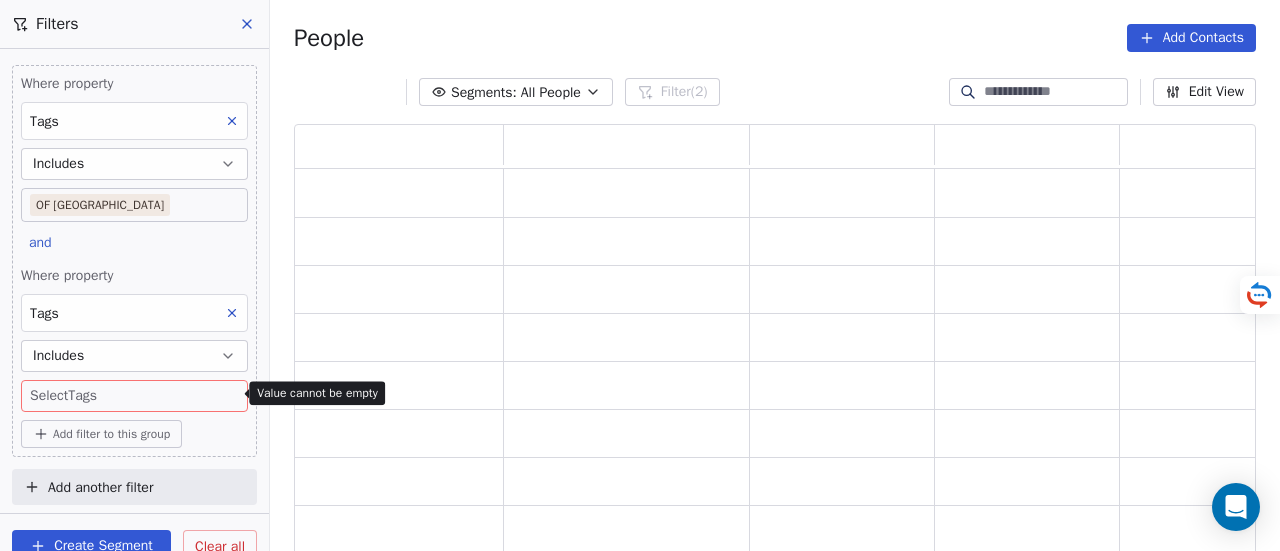 click on "Includes" at bounding box center [134, 356] 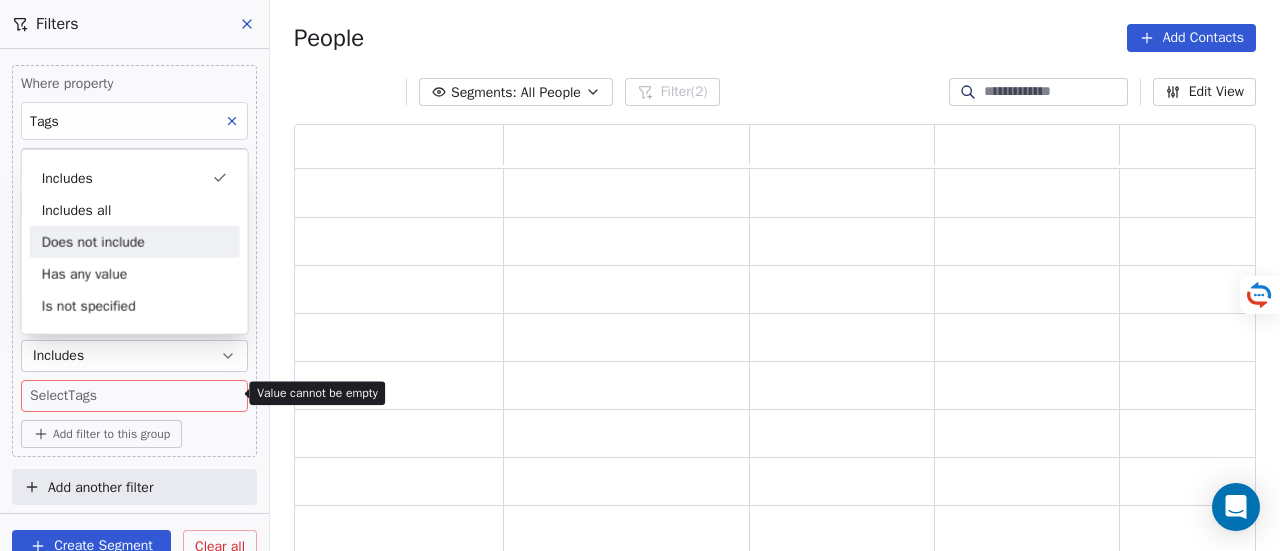 click on "Does not include" at bounding box center [135, 242] 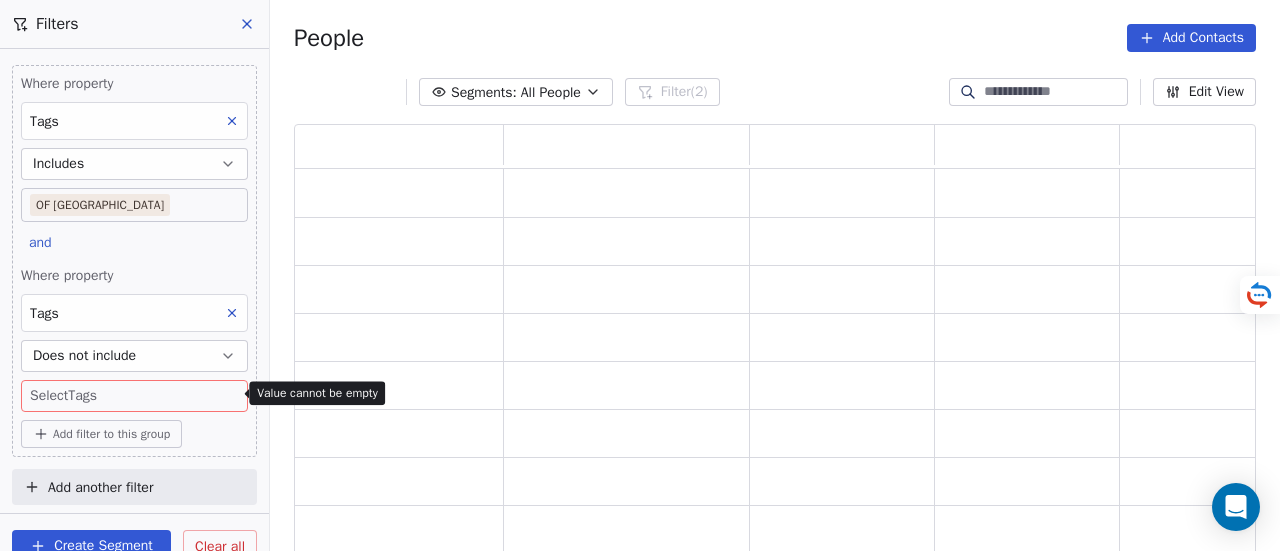 click on "SKILLCO Contacts People Marketing Workflows Campaigns Sales Pipelines Sequences Beta Tools Apps AI Agents Help & Support Filters Where property   Tags   Includes OF MONTPELLIER and Where property   Tags   Does not include Select  Tags Add filter to this group Add another filter  Create Segment Clear all People  Add Contacts Segments: All People Filter  (2) Edit View Tag Add to Sequence
Value cannot be empty Value cannot be empty" at bounding box center (640, 275) 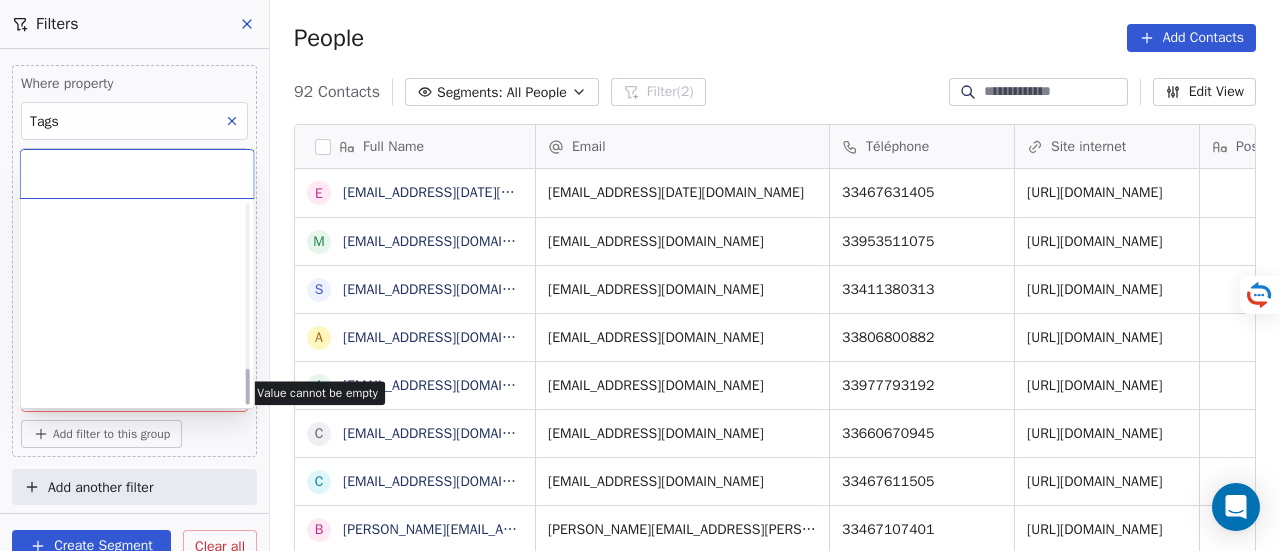 scroll, scrollTop: 886, scrollLeft: 0, axis: vertical 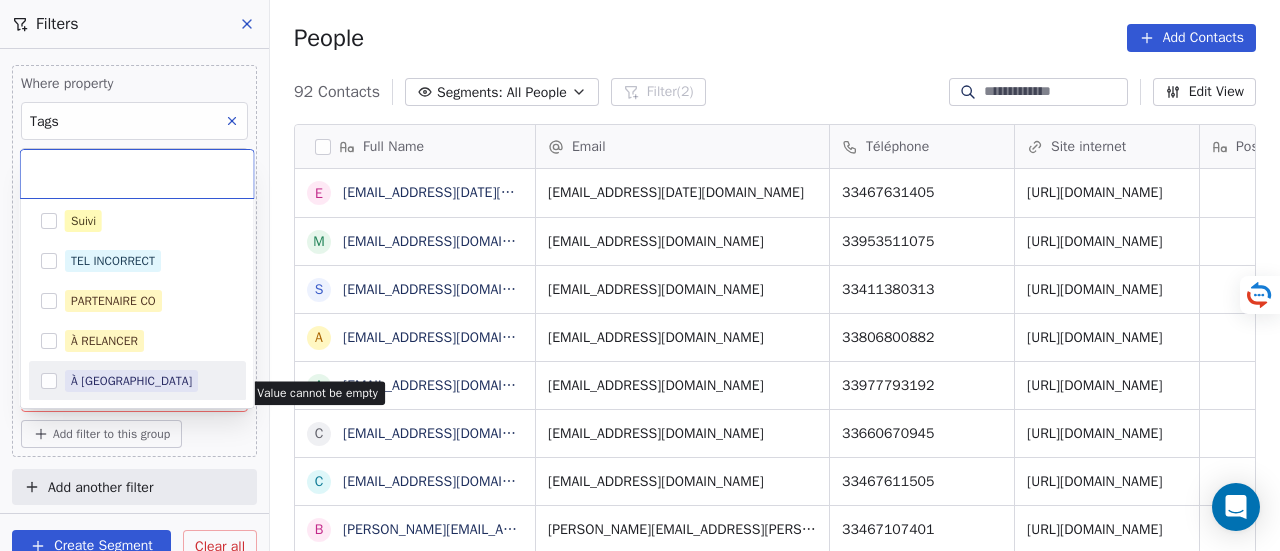 click on "À TRIER" at bounding box center [149, 381] 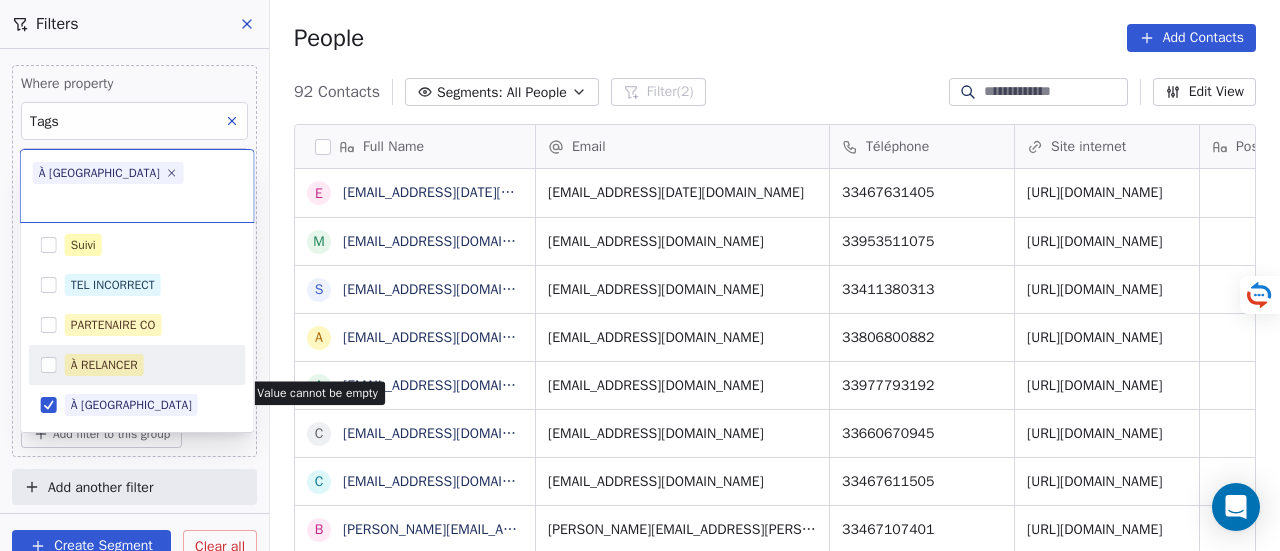 click on "À RELANCER" at bounding box center (149, 365) 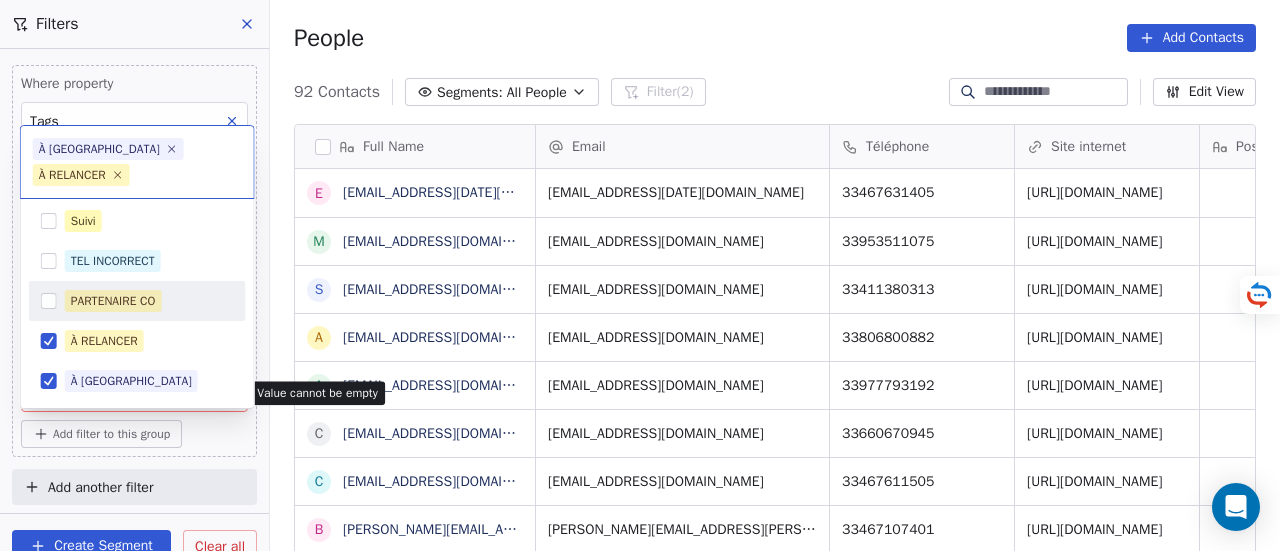 click on "PARTENAIRE CO" at bounding box center [137, 301] 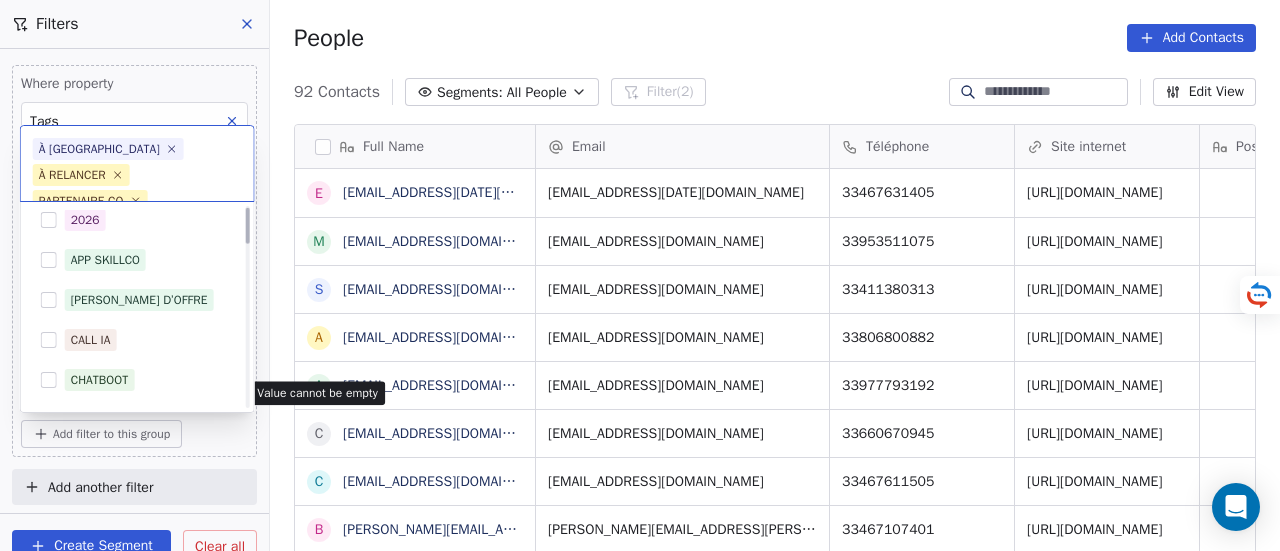 scroll, scrollTop: 0, scrollLeft: 0, axis: both 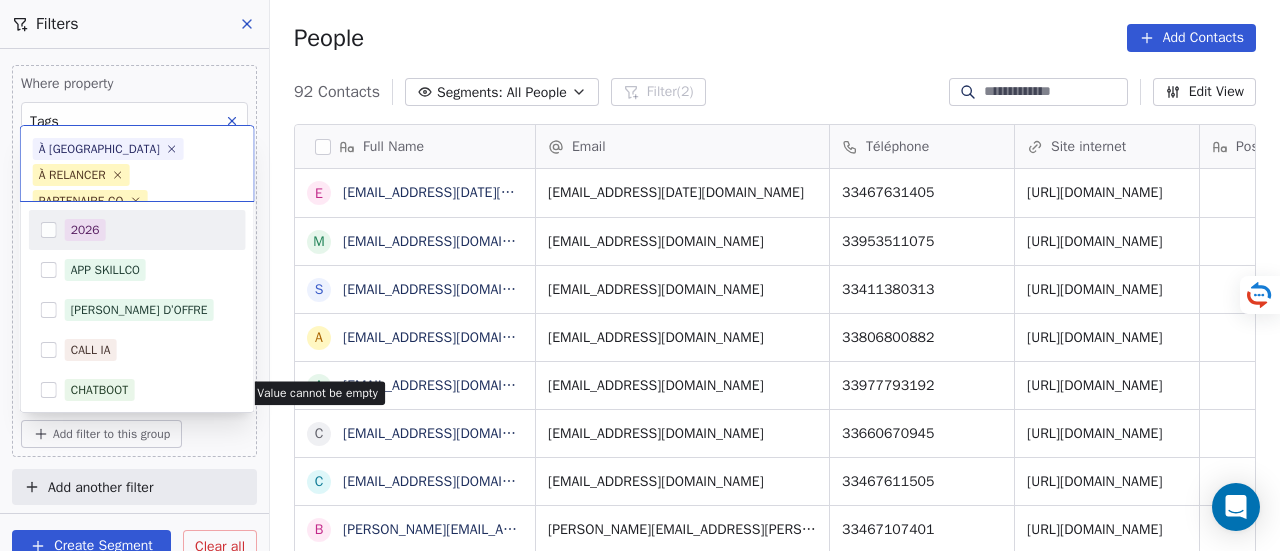 click on "SKILLCO Contacts People Marketing Workflows Campaigns Sales Pipelines Sequences Beta Tools Apps AI Agents Help & Support Filters Where property   Tags   Includes OF MONTPELLIER and Where property   Tags   Does not include Select  Tags Add filter to this group Add another filter  Create Segment Clear all People  Add Contacts 92 Contacts Segments: All People Filter  (2) Edit View Tag Add to Sequence Full Name e ecole.assomption@outlook.fr m mariellejerzissi@hotmail.fr s secretariat.clapas@calandreta-dau-clapas.org a aziz.hamidaoui@laposte.fr a administration@ecorh.eu c chantvoixetcorps@gmail.com c contact@imim34.fr b benoit.allemand@laregion.fr c contact@evolutis-rh.com e ef.bordeaux@ef.com A Alex Lebel a alexandre.brun@univ-montp3.fr c contact@adrec-formation.fr m montpellier@abc-formationcontinue.com c contact@valorecia.com A Alain Abad a admissions@jedha.co b bonjour@vincenthego.com c contact@frenchfrancais.com s services@jenkaa.com c contact@lasolutionformation.fr c contact@ocsa-formation.fr l c a e c c c" at bounding box center (640, 275) 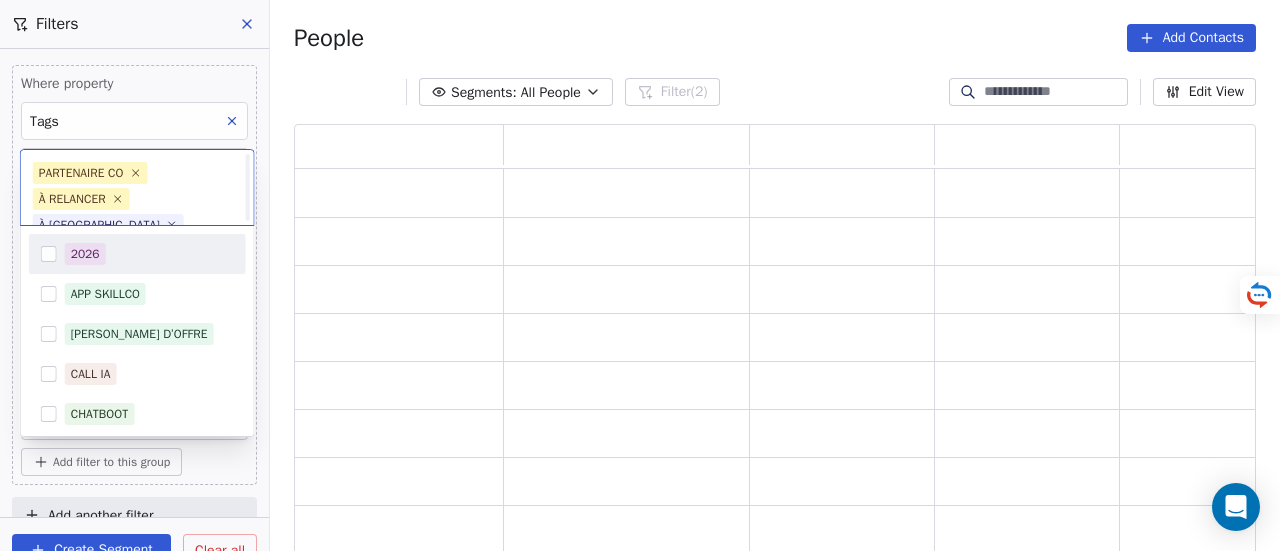 scroll, scrollTop: 0, scrollLeft: 0, axis: both 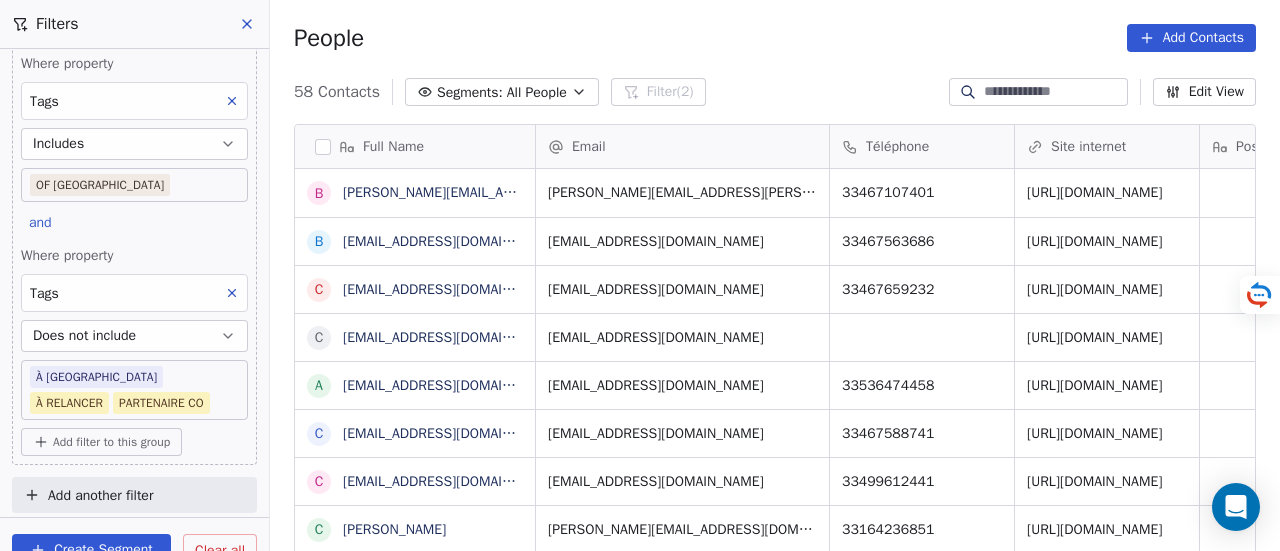 click on "Add another filter" at bounding box center [100, 495] 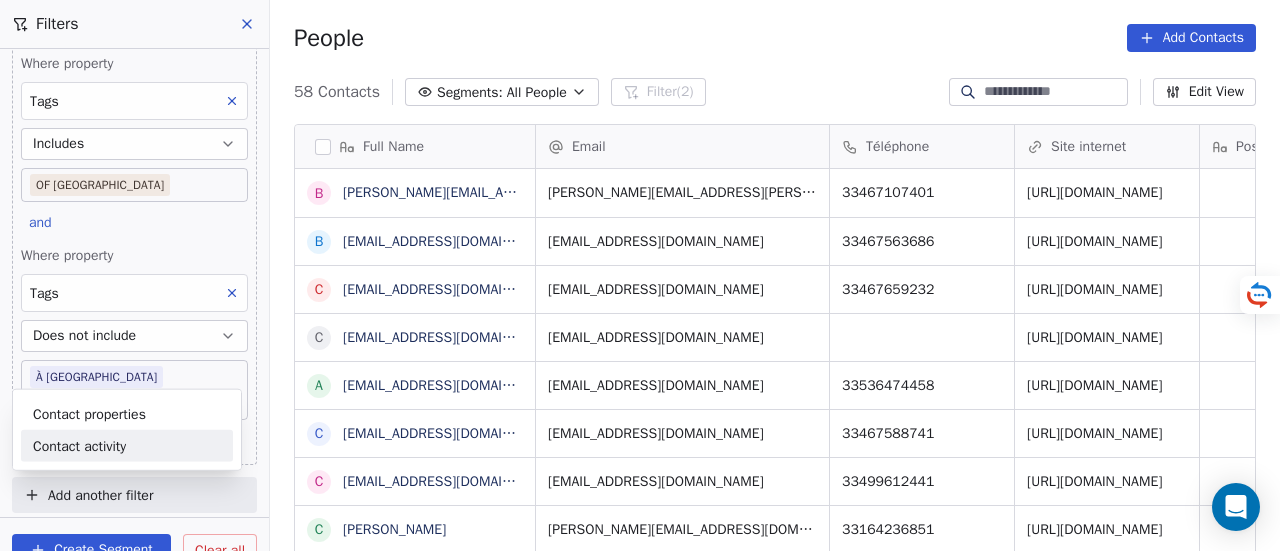 click on "SKILLCO Contacts People Marketing Workflows Campaigns Sales Pipelines Sequences Beta Tools Apps AI Agents Help & Support Filters Where property   Tags   Includes OF MONTPELLIER and Where property   Tags   Does not include À TRIER À RELANCER PARTENAIRE CO Add filter to this group Add another filter  Create Segment Clear all People  Add Contacts 58 Contacts Segments: All People Filter  (2) Edit View Tag Add to Sequence Full Name b benoit.allemand@laregion.fr b bonjour@vincenthego.com c contact@frenchfrancais.com c contact@ocsa-formation.fr a accueil@ifologmediterranee.fr c contact@forum-formation.fr c capeye-contact@supagro.fr C Christine Clouet A Actual Arras m montpellier@desetoilesetdesfemmes.org c contact@supdesophro.fr c contact@alphagrace.fr c contact@clever-institut.com c cibcales@cibcglh.fr b bge@creer.fr c contact@jumaka.pro c contact@instep-occitanie.fr m mediacom.mtp@gmail.com c contact@cria34.fr c cvhformation@cvh34.com c contact@forma34.fr c contact@arrimage.org m b A f a alternance@esbanque.fr" at bounding box center [640, 275] 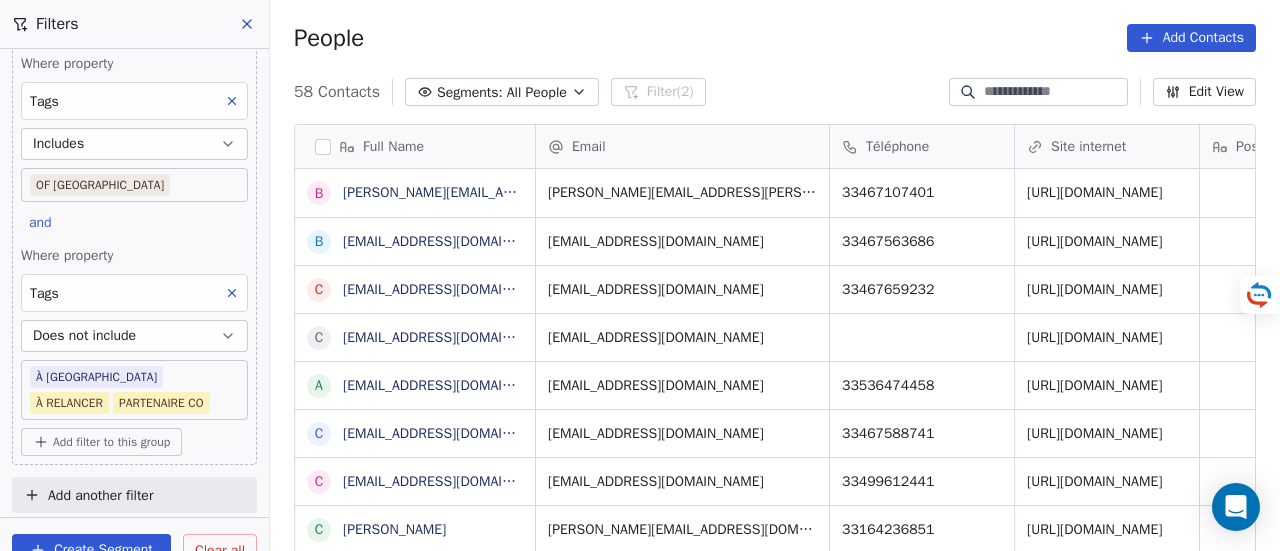 click on "Add another filter" at bounding box center (100, 495) 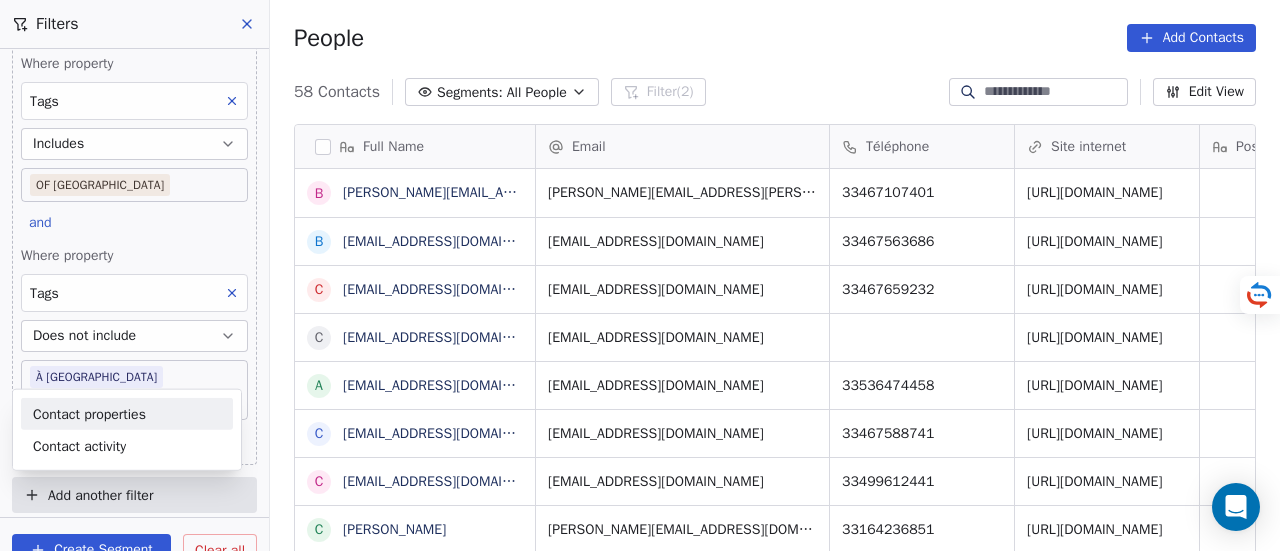 click on "Contact properties" at bounding box center (89, 413) 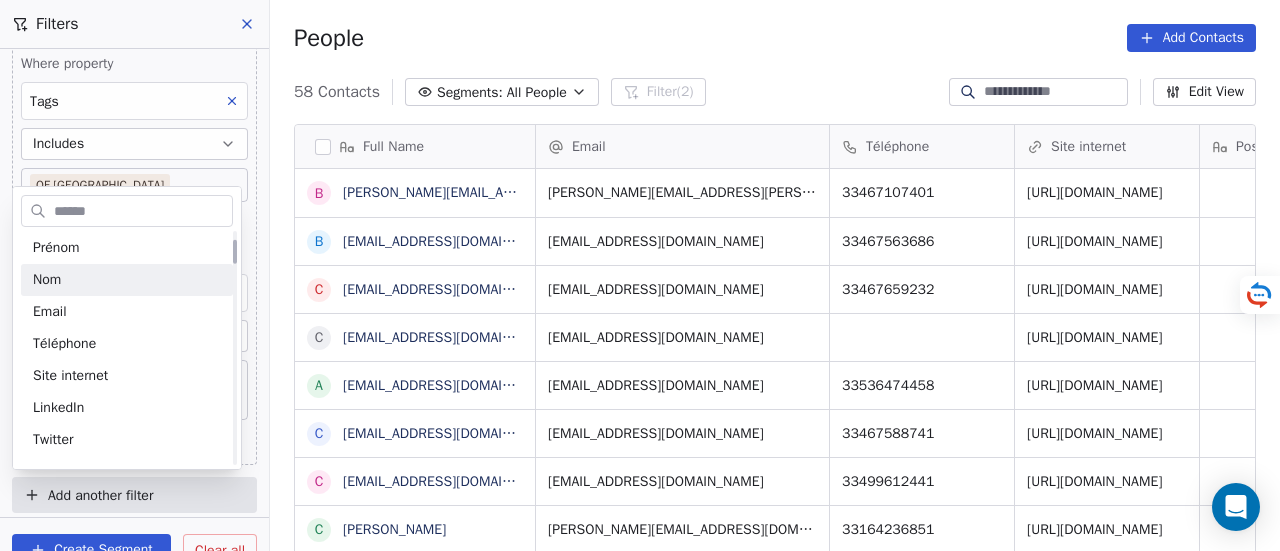 scroll, scrollTop: 86, scrollLeft: 0, axis: vertical 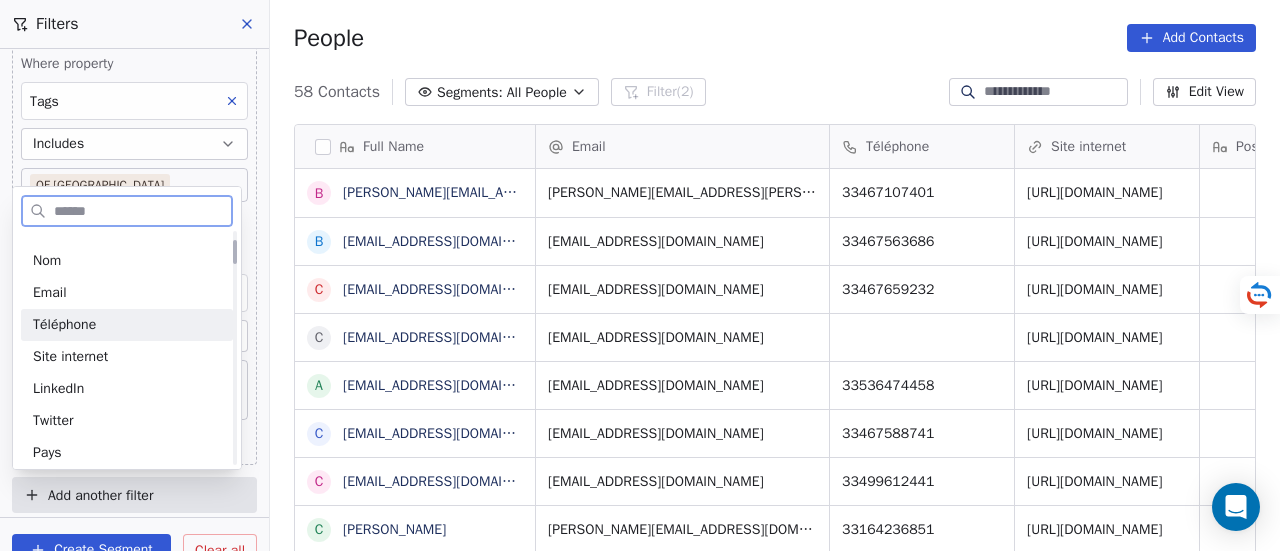 click on "Téléphone" at bounding box center [127, 325] 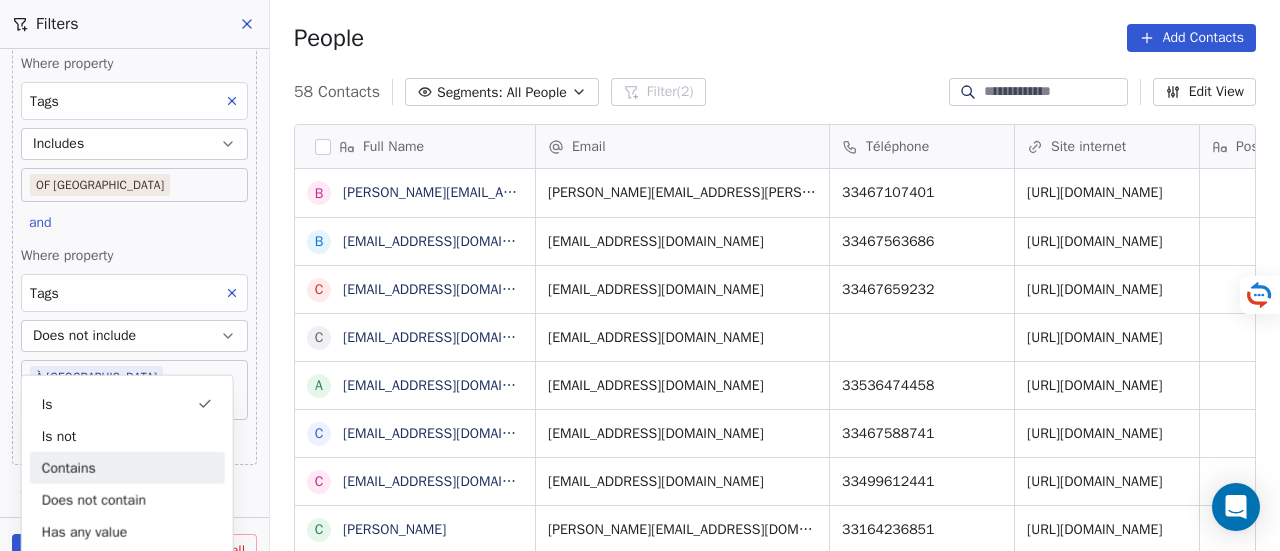 click on "Contains" at bounding box center (127, 468) 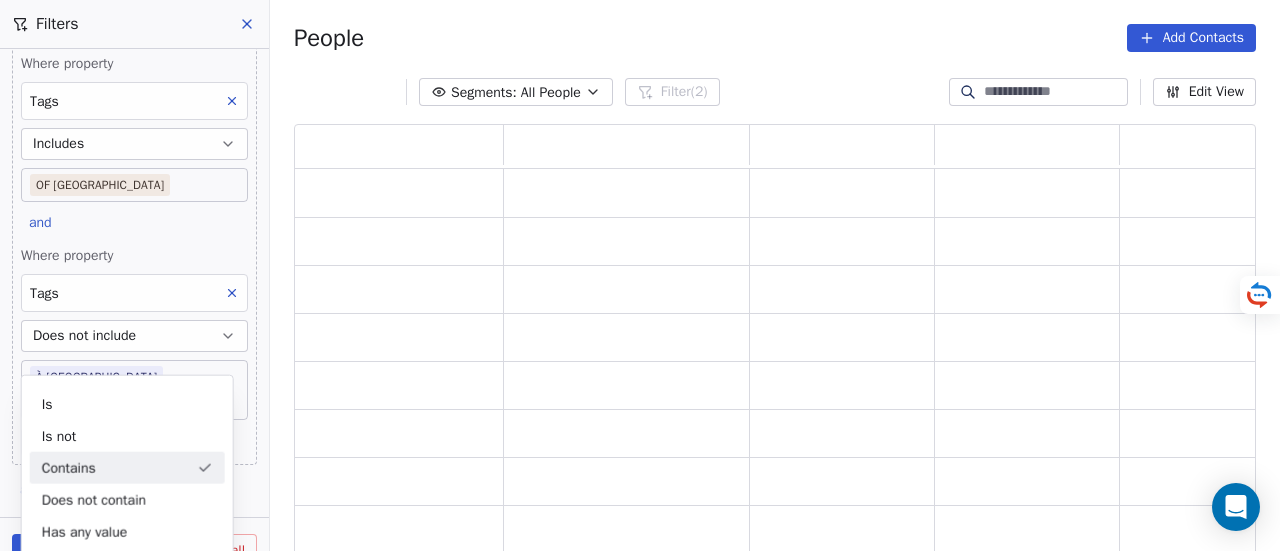 scroll, scrollTop: 270, scrollLeft: 0, axis: vertical 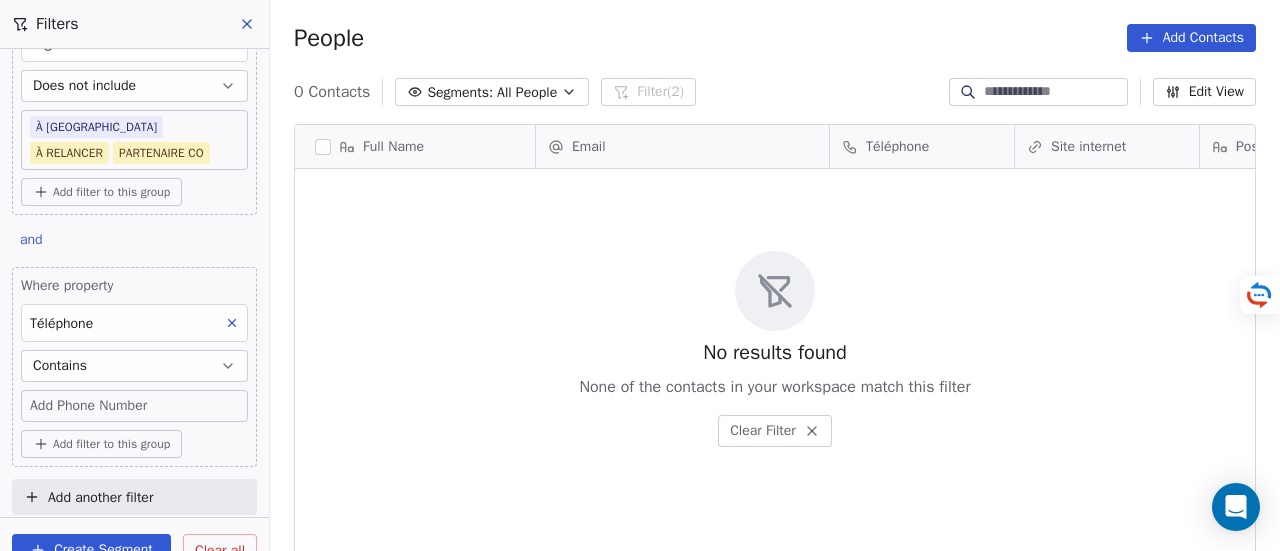 click on "Add Phone Number" at bounding box center [88, 406] 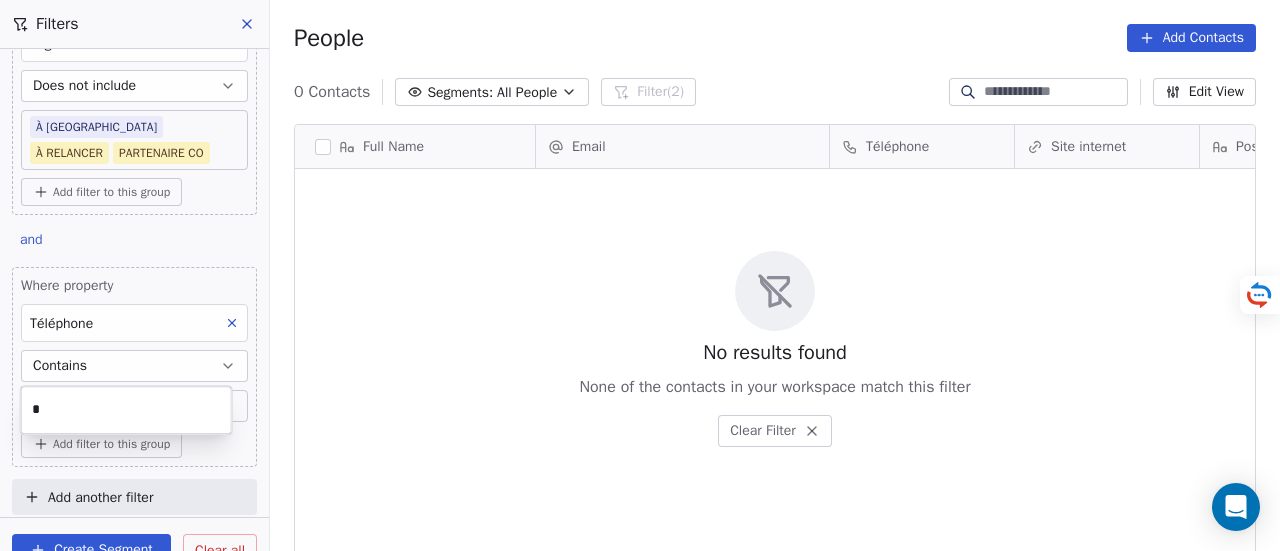 type on "*" 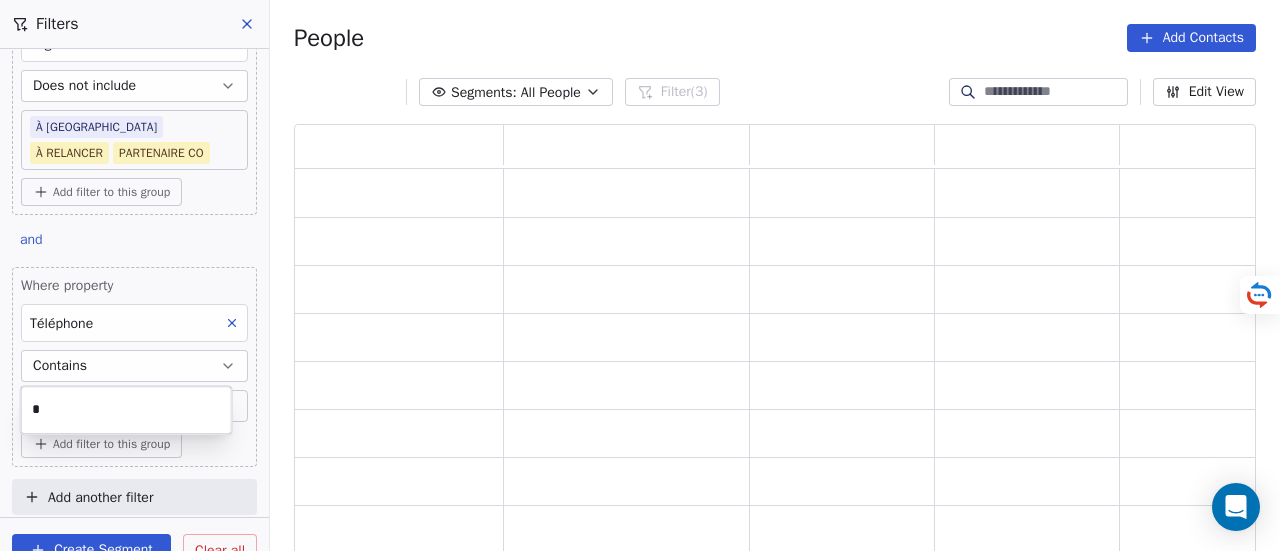 click on "SKILLCO Contacts People Marketing Workflows Campaigns Sales Pipelines Sequences Beta Tools Apps AI Agents Help & Support Filters Where property   Tags   Includes OF MONTPELLIER and Where property   Tags   Does not include À TRIER À RELANCER PARTENAIRE CO Add filter to this group and Where property   Téléphone   Contains 0 Add filter to this group Add another filter  Create Segment Clear all People  Add Contacts Segments: All People Filter  (3) Edit View Tag Add to Sequence
*" at bounding box center (640, 275) 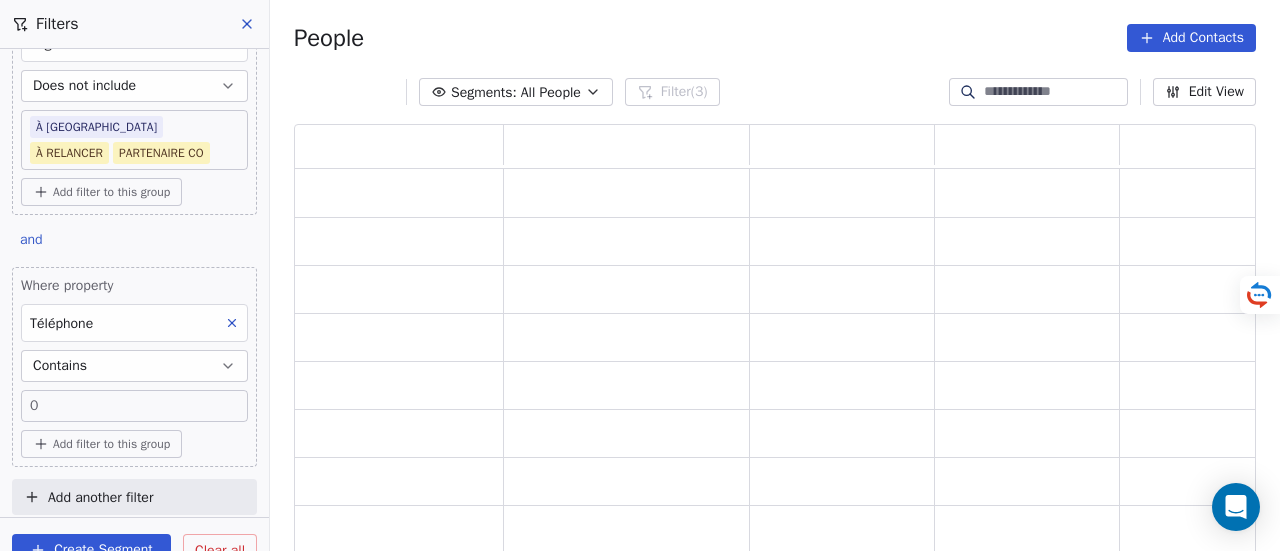 scroll, scrollTop: 16, scrollLeft: 16, axis: both 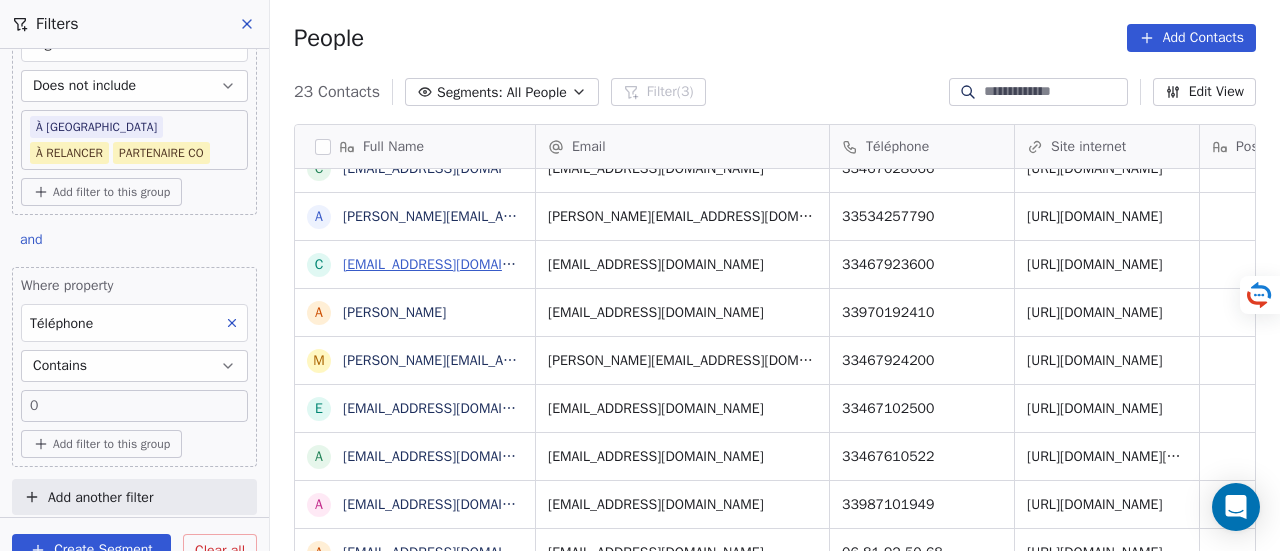 click on "[EMAIL_ADDRESS][DOMAIN_NAME]" at bounding box center [451, 264] 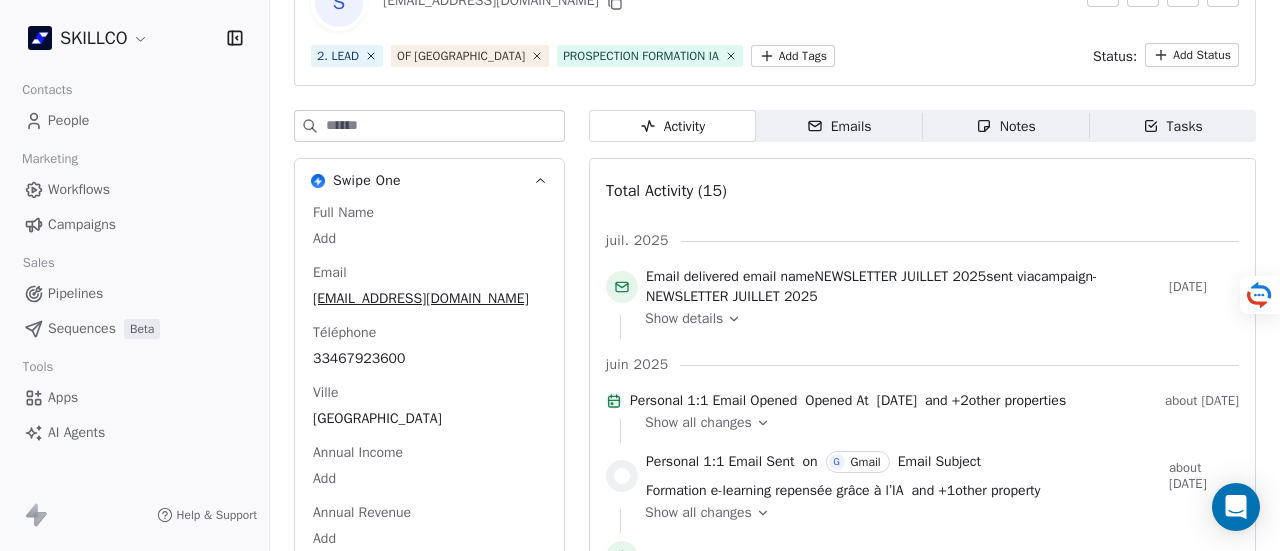 click 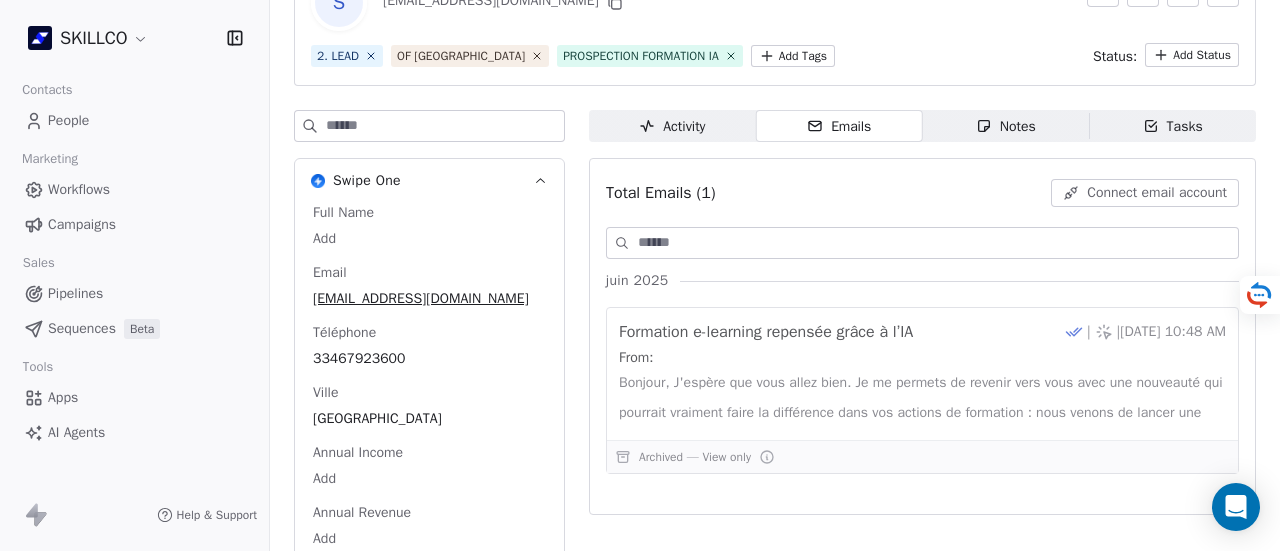 click 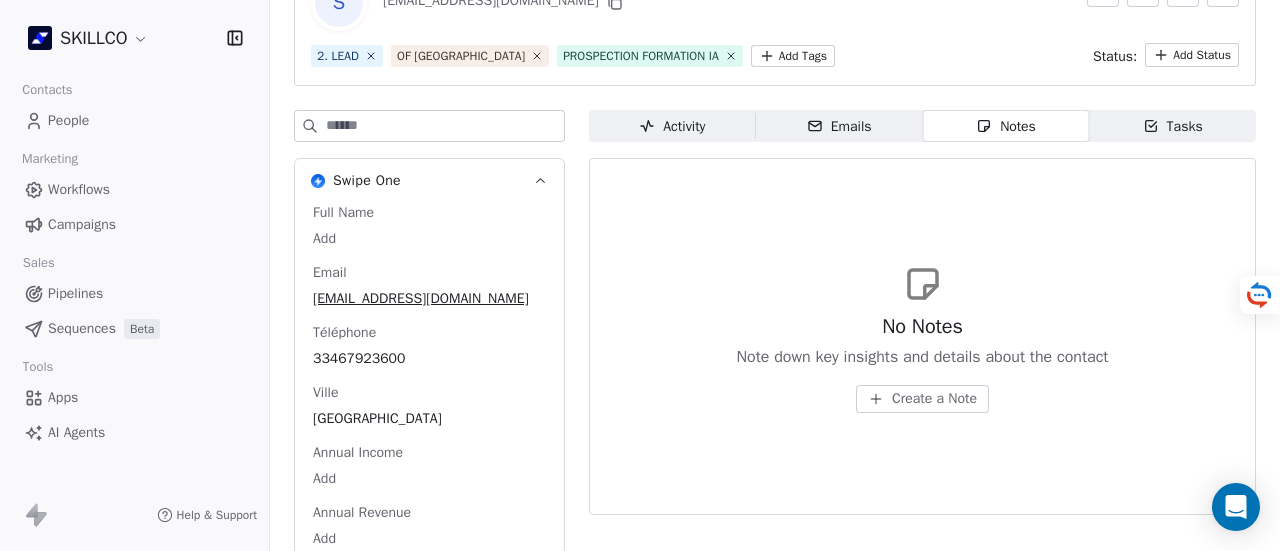 click 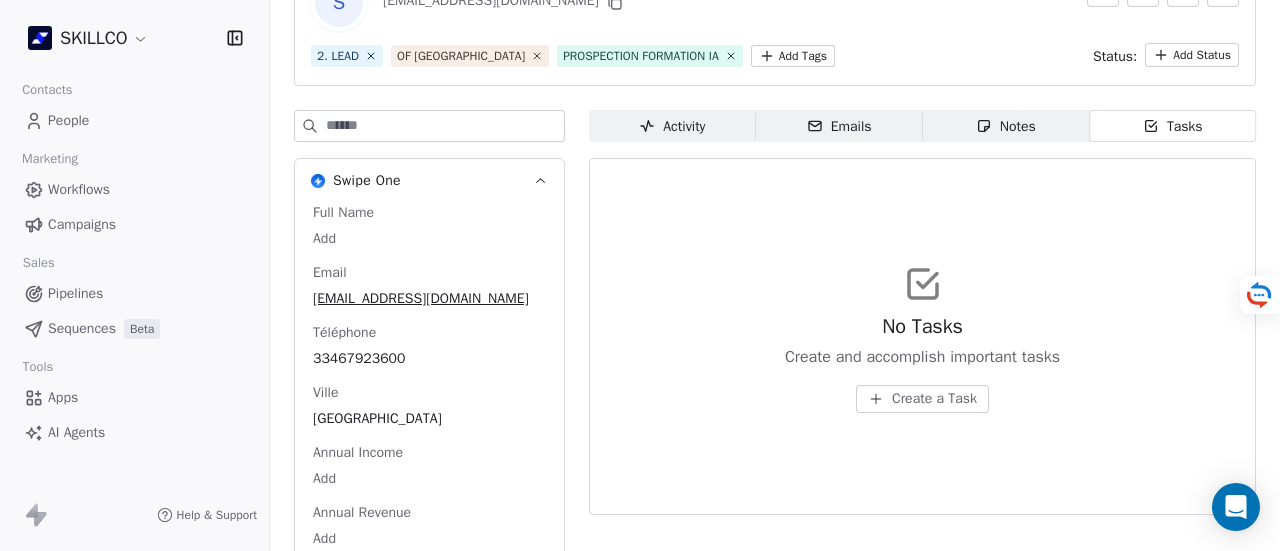click on "Activity Activity" at bounding box center [672, 126] 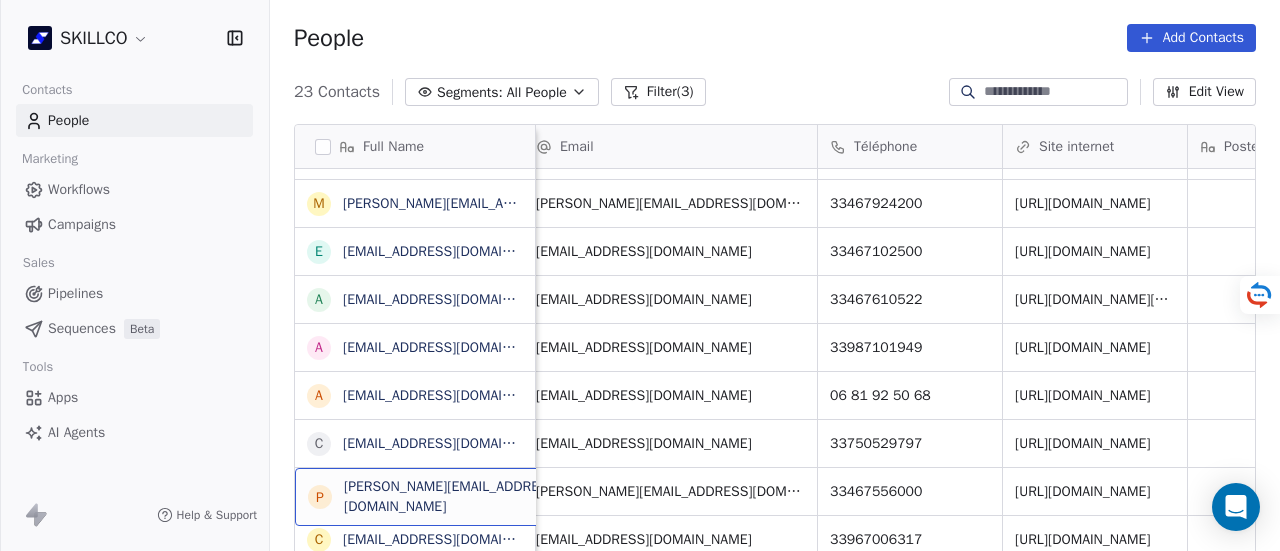 scroll, scrollTop: 10, scrollLeft: 0, axis: vertical 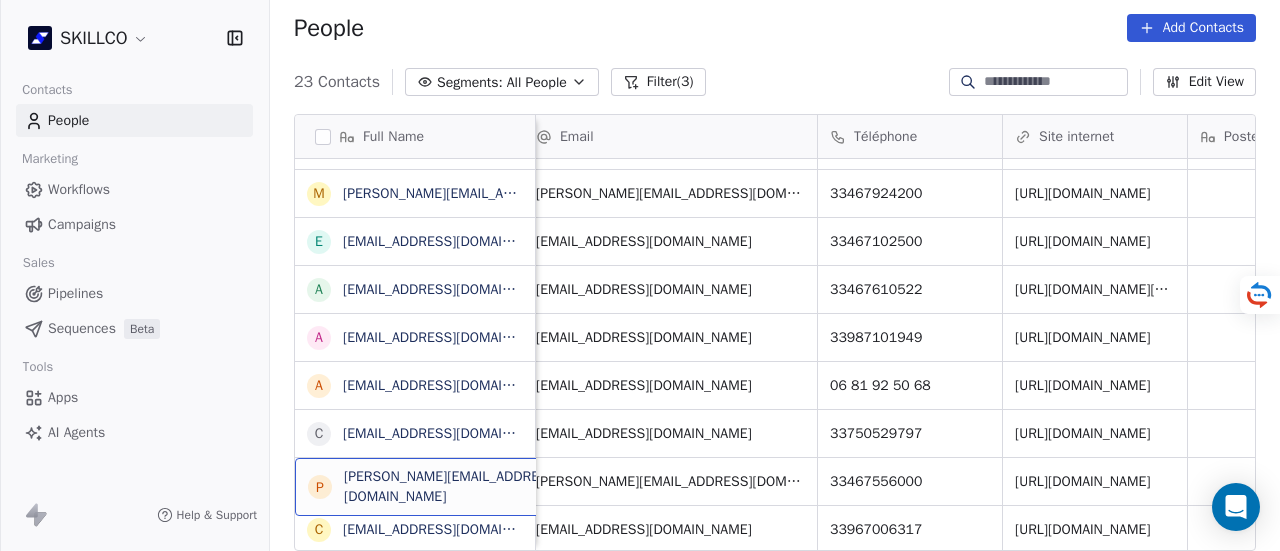 click on "Full Name b benoit.allemand@laregion.fr A Actual Arras c contact@jumaka.pro m mediacom.mtp@gmail.com m mylene.grisoni@ampara-formation.fr A Angélique Saclier Desbrosses f formation@protection-civile-herault.org a alternance@esbanque.fr c contact@cesegh.fr c ceas@ceas-lr.org c ce.0340043m@ac-montpellier.fr c contact@acfamultimedia.com a anne-marie.garbal@comite-epgv.fr c certformation@cert.coop A Amparo Acosta m moreau@passerelles34.fr e emploi@mbs-education.com a administration@cfa-sport.com a armjudor@yahoo.fr a associationdesoi@gmail.com c contact@aqua-love.com p philippe.incagnoli@wse-group.com c contact.centre@visuel-lsf.org Email Téléphone Site internet Poste Tags Status Besoin client benoit.allemand@laregion.fr 33467107401 https://jules-ferry-montpellier.mon-ent-occitanie.fr/ 2. LEAD OF MONTPELLIER PROSPECTION FORMATION IA actual.arras@groupeactual.eu 33499528059 https://www.groupeactual.eu/ 2. LEAD OF MONTPELLIER PROSPECTION FORMATION IA contact@jumaka.pro 33675275202 http://www.jumaka.pro/ 2. LEAD" at bounding box center (775, 340) 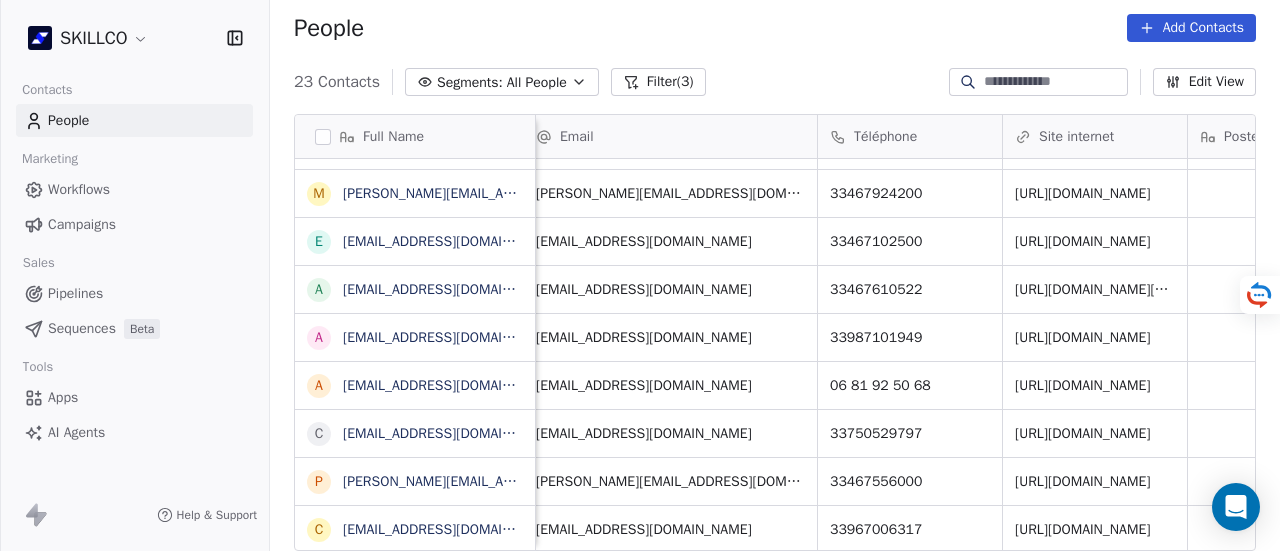drag, startPoint x: 422, startPoint y: 383, endPoint x: 600, endPoint y: 28, distance: 397.12592 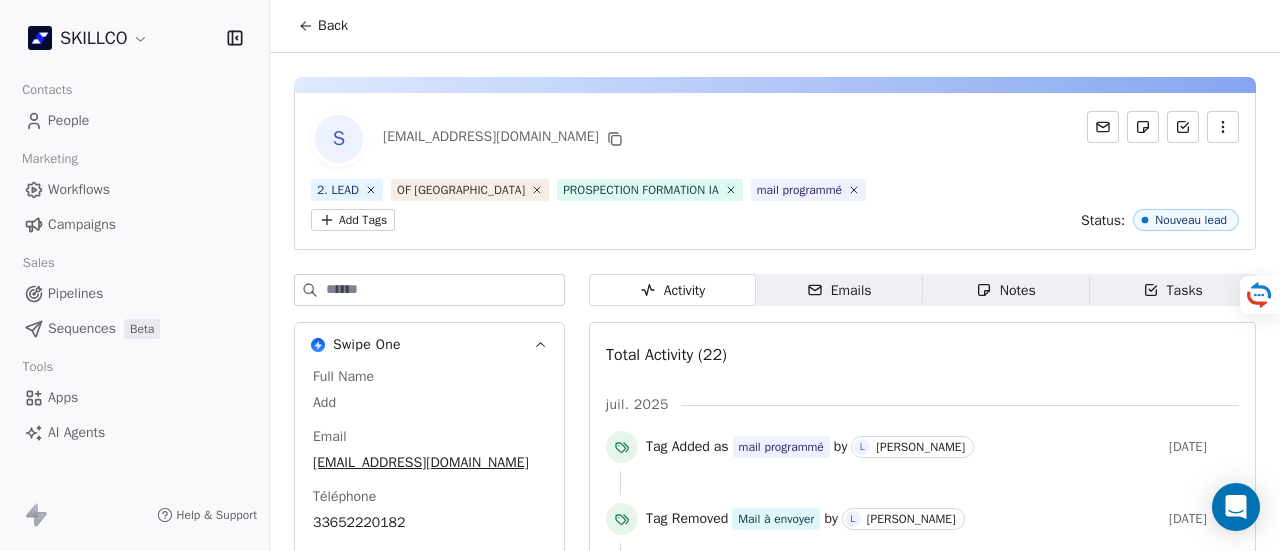 scroll, scrollTop: 0, scrollLeft: 0, axis: both 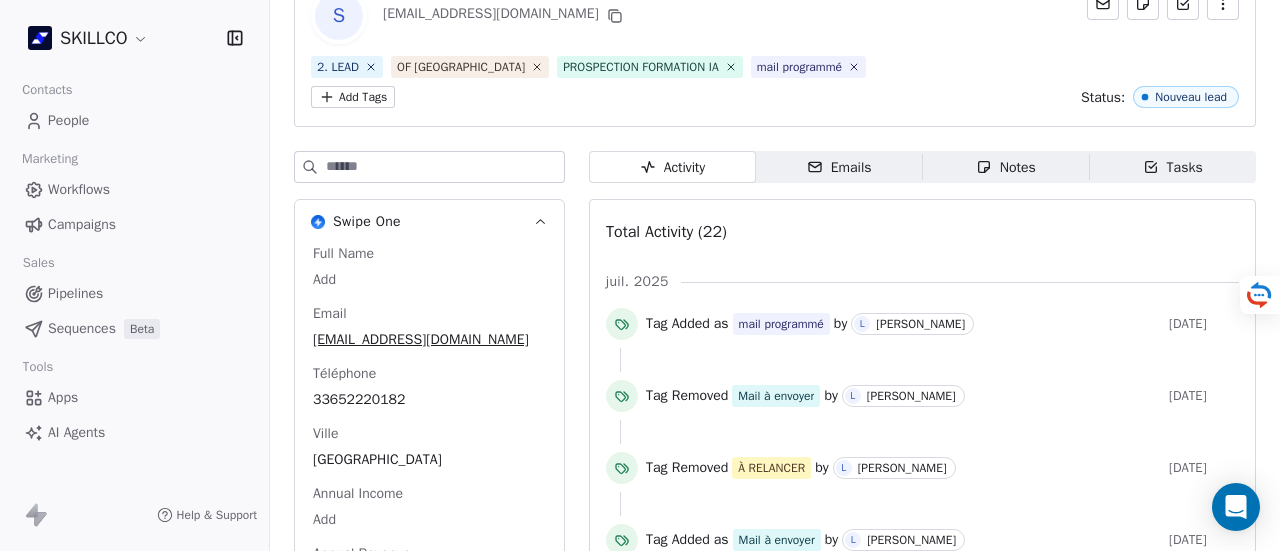 click on "Emails Emails" at bounding box center (839, 167) 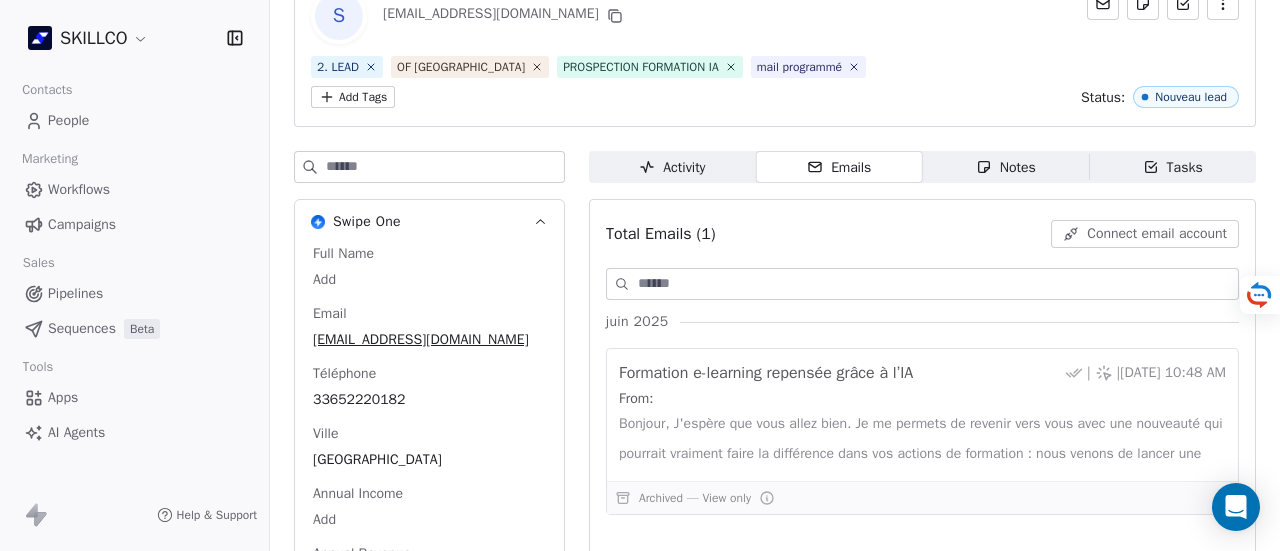 click 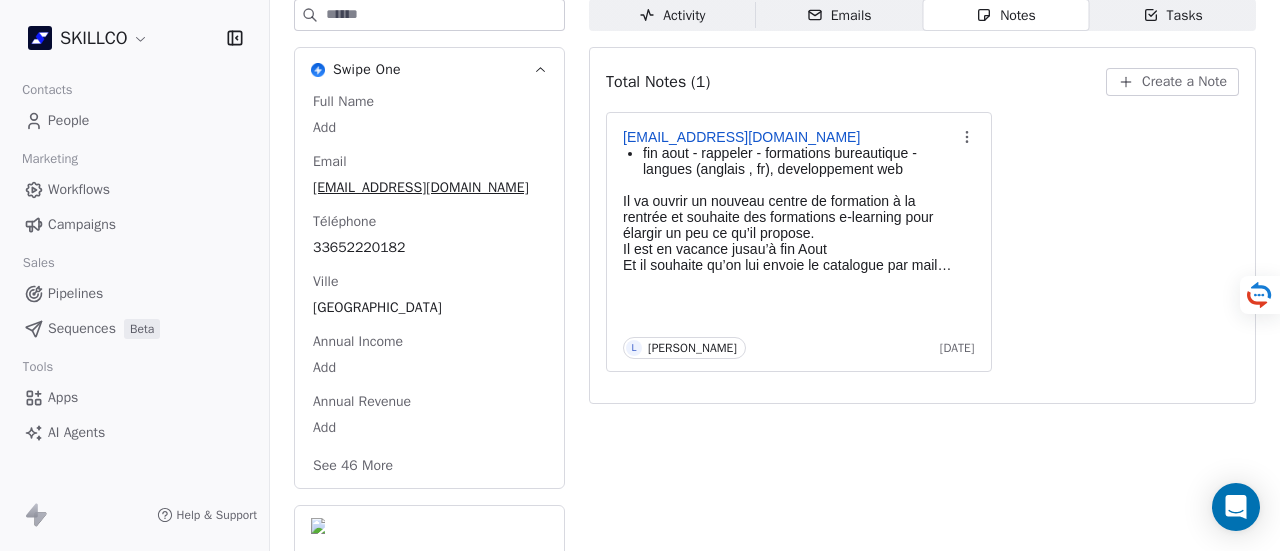 scroll, scrollTop: 0, scrollLeft: 0, axis: both 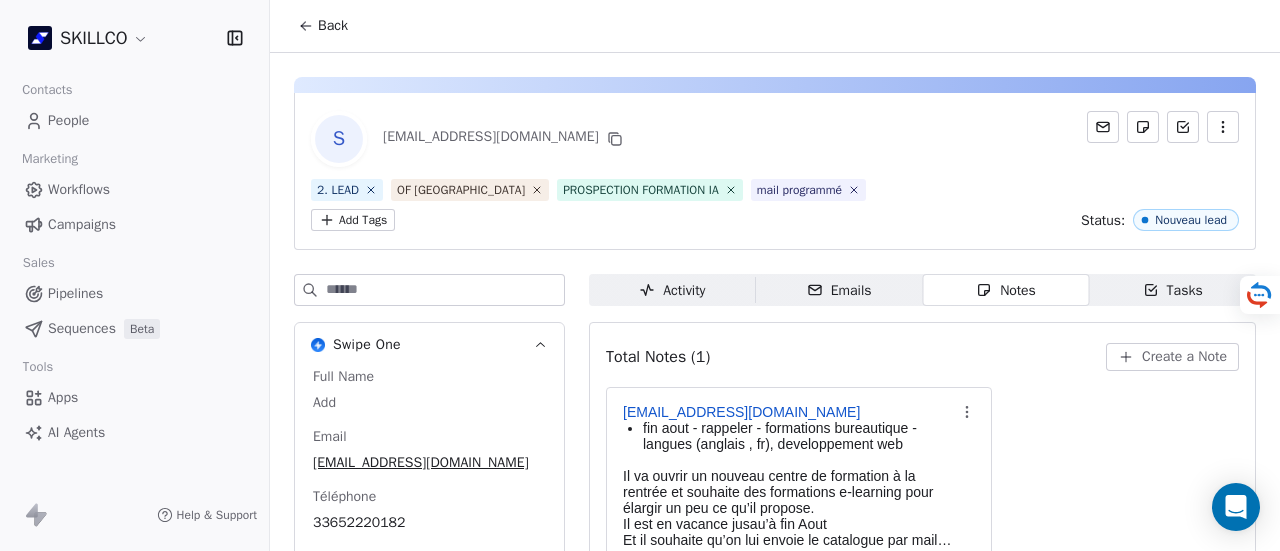 click on "Back" at bounding box center [323, 26] 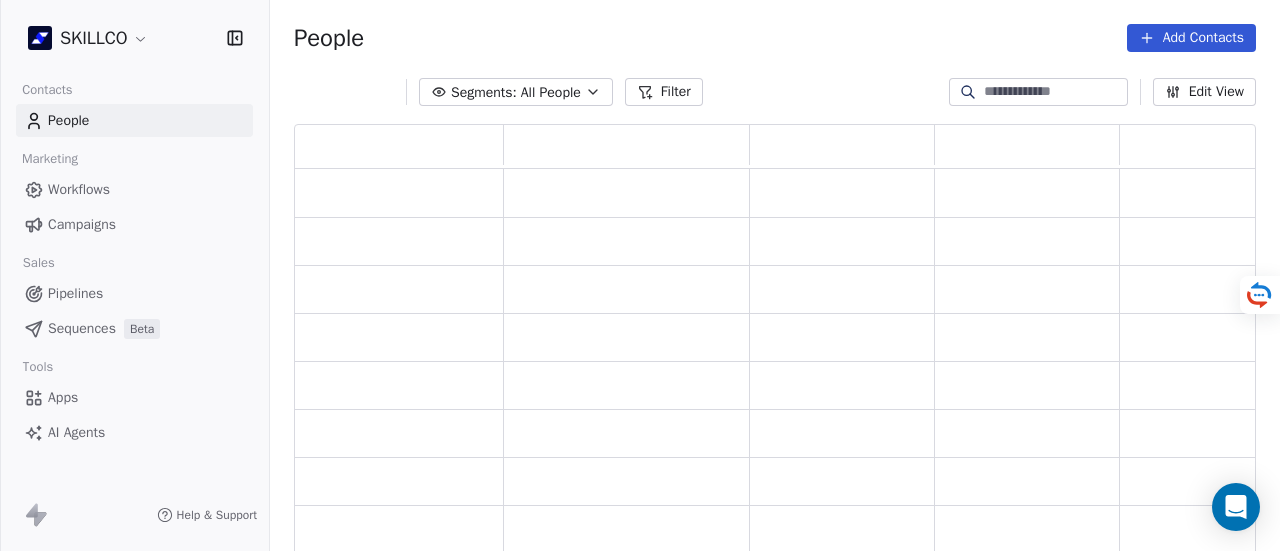 scroll, scrollTop: 16, scrollLeft: 16, axis: both 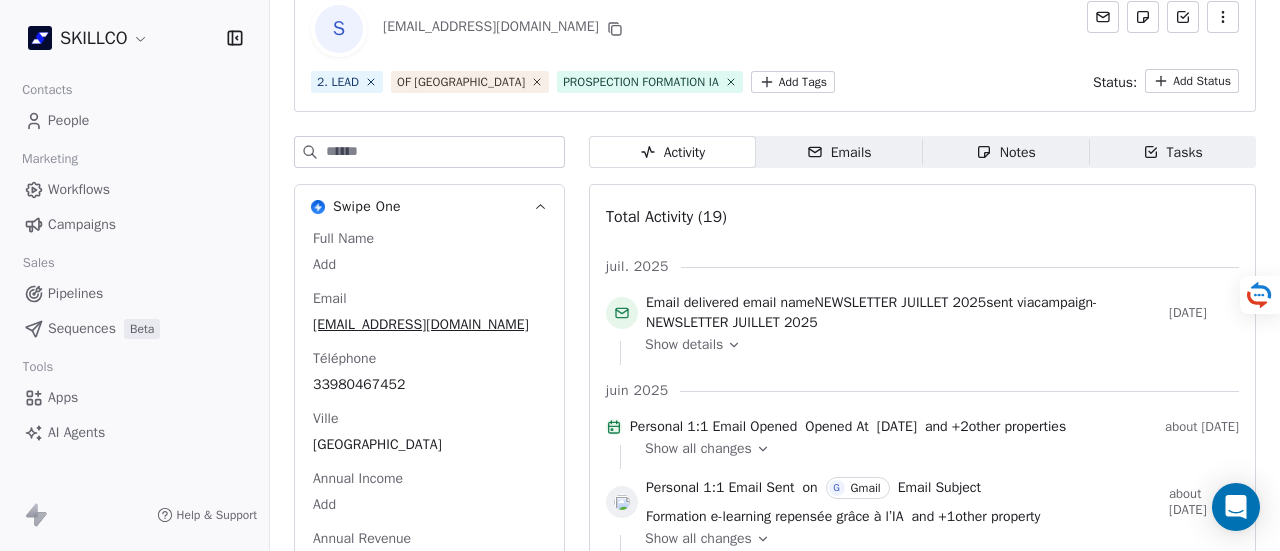 click on "Emails" at bounding box center (839, 152) 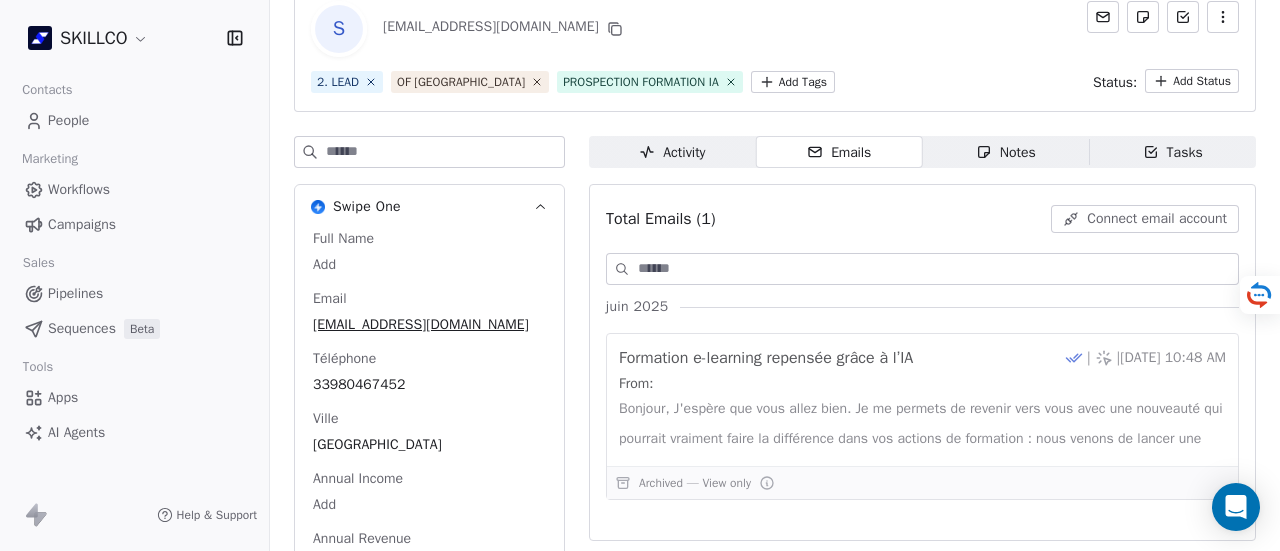 click on "Notes" at bounding box center (1006, 152) 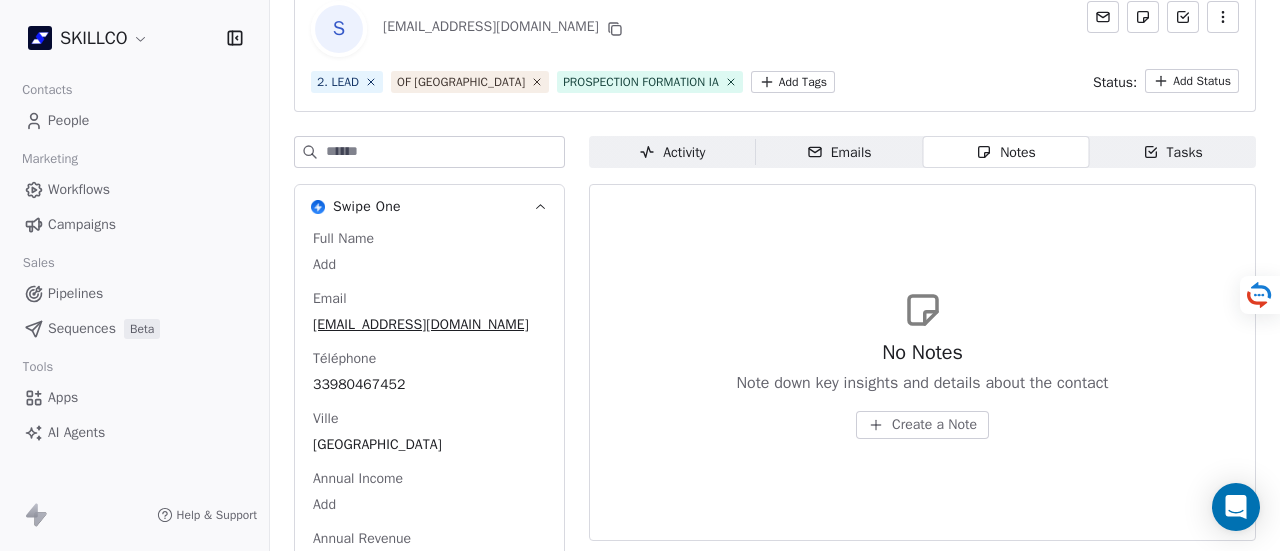 click on "Tasks" at bounding box center (1173, 152) 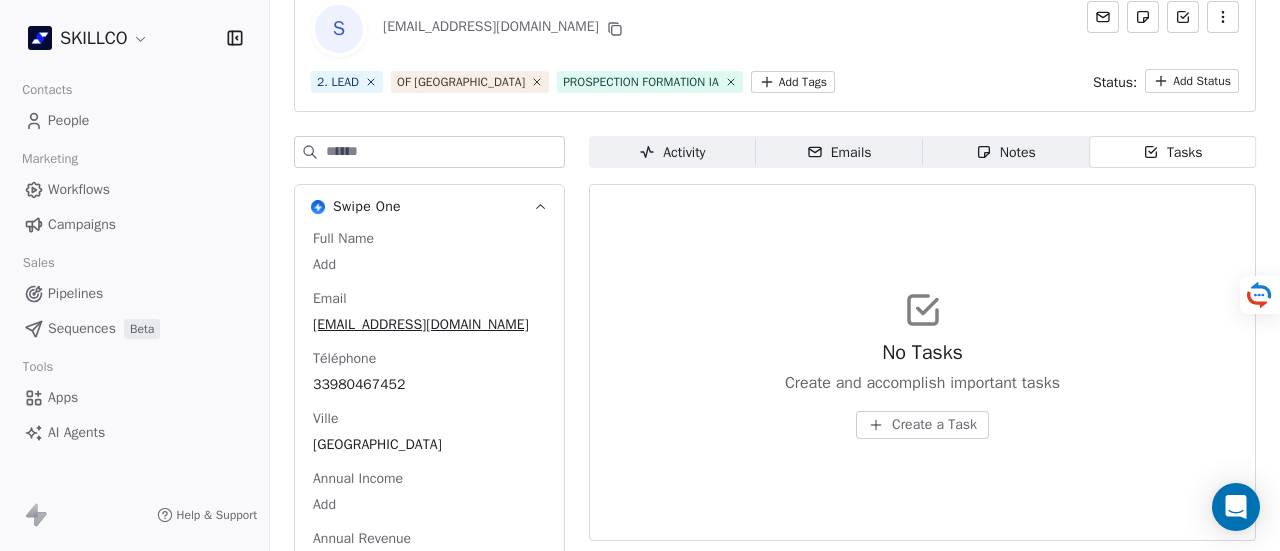 click on "Activity" at bounding box center (672, 152) 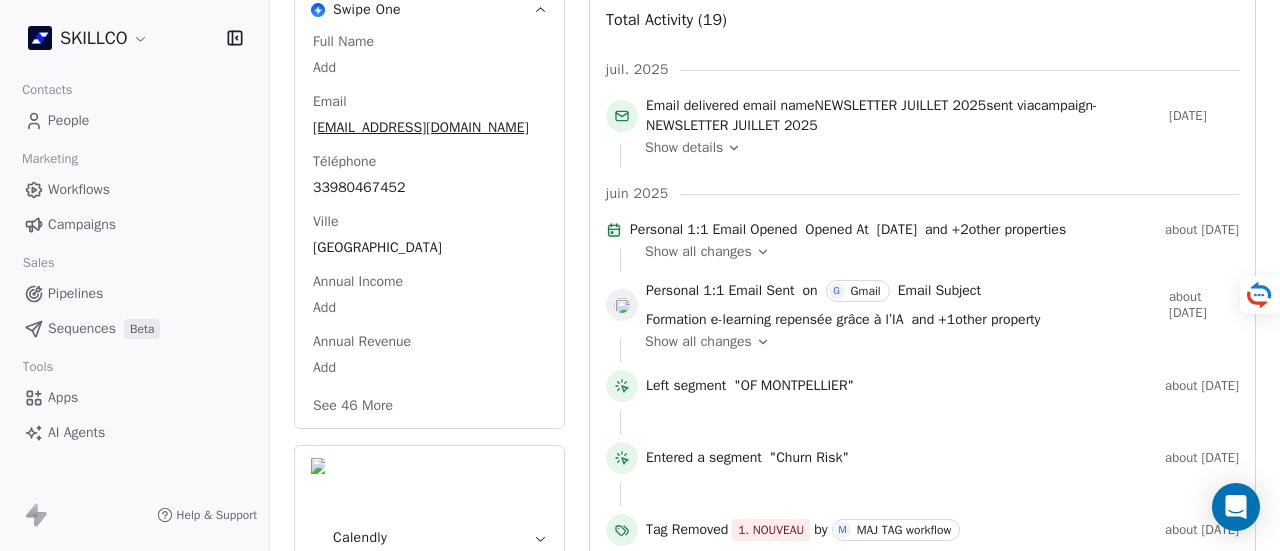 scroll, scrollTop: 308, scrollLeft: 0, axis: vertical 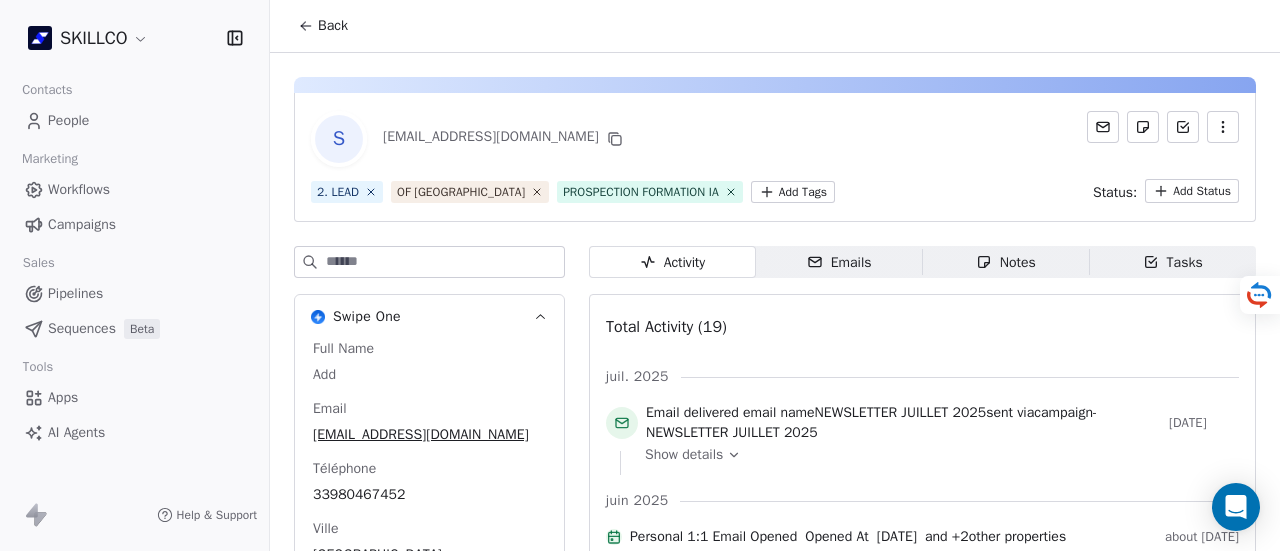 click at bounding box center [775, 85] 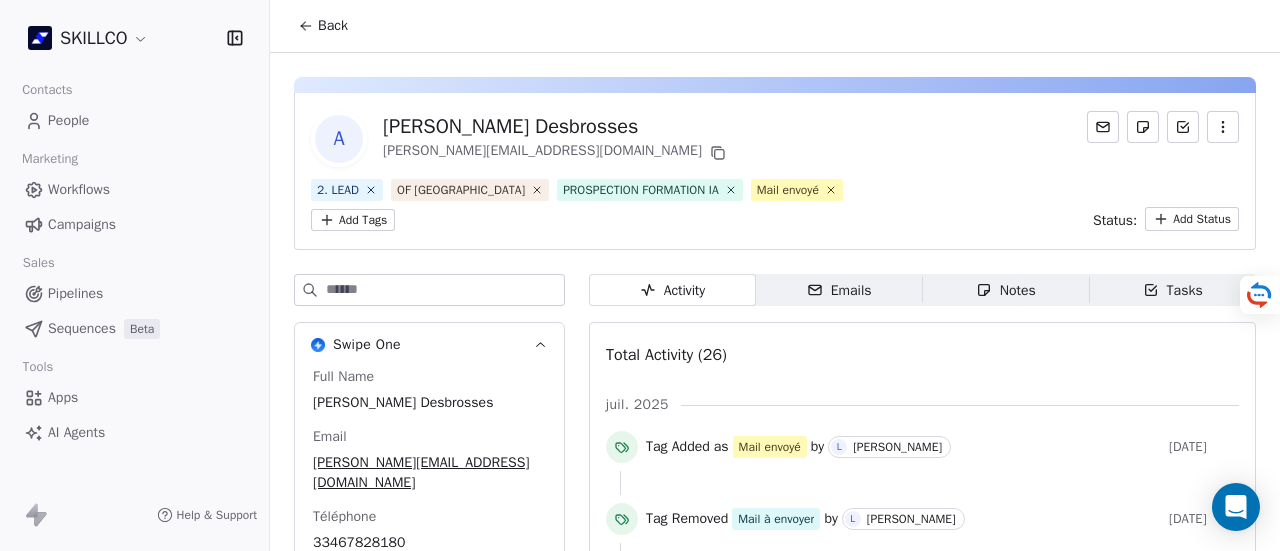 scroll, scrollTop: 0, scrollLeft: 0, axis: both 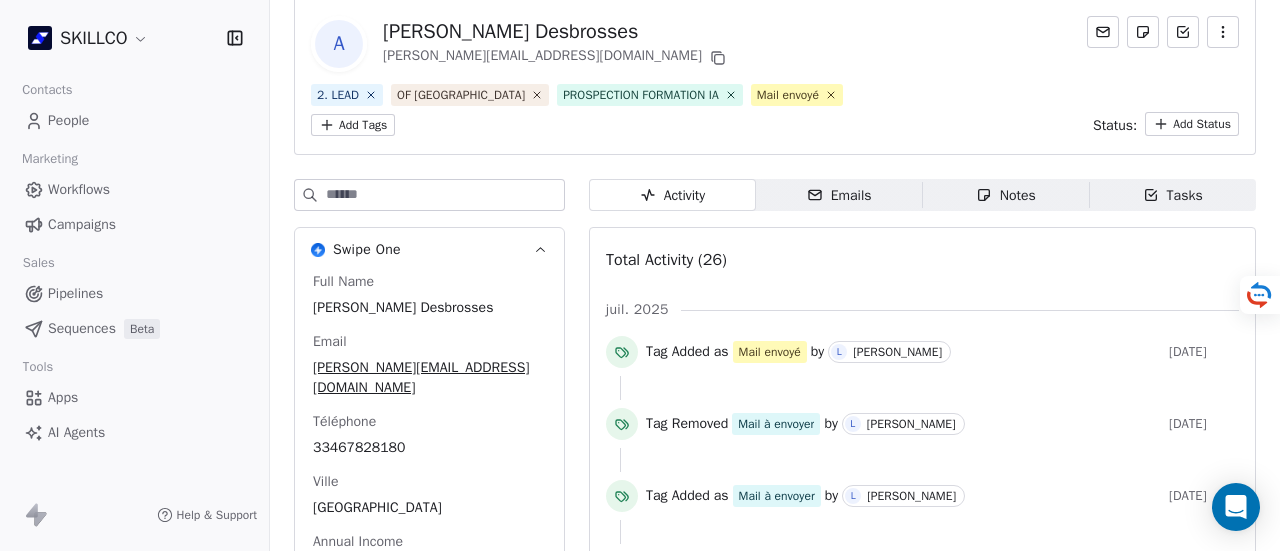 click on "Emails" at bounding box center (839, 195) 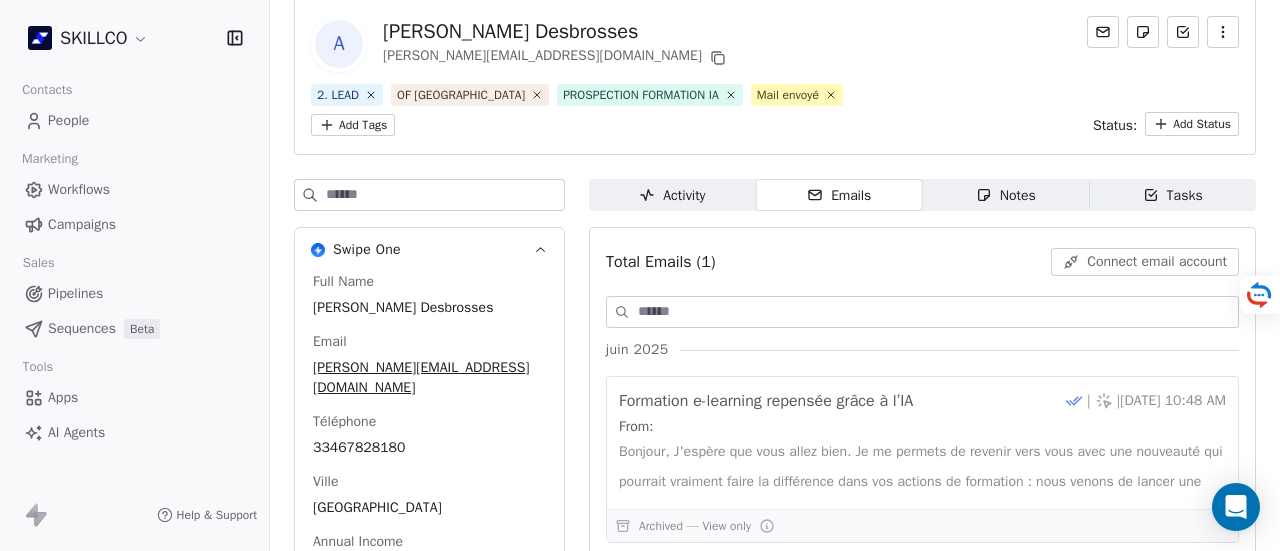 click on "Notes" at bounding box center [1006, 195] 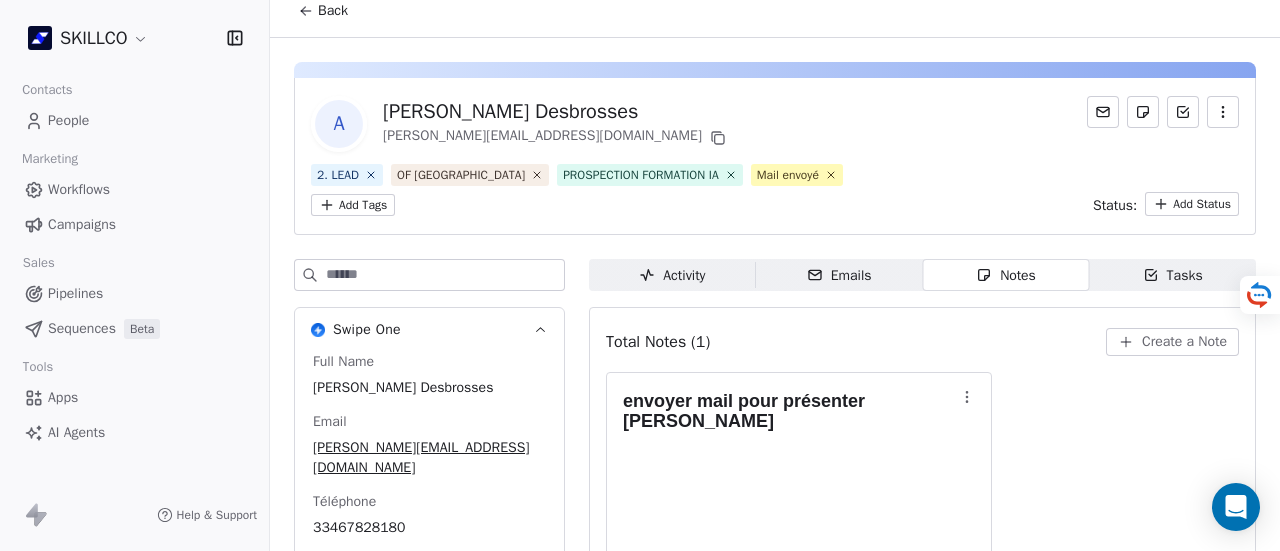 scroll, scrollTop: 16, scrollLeft: 0, axis: vertical 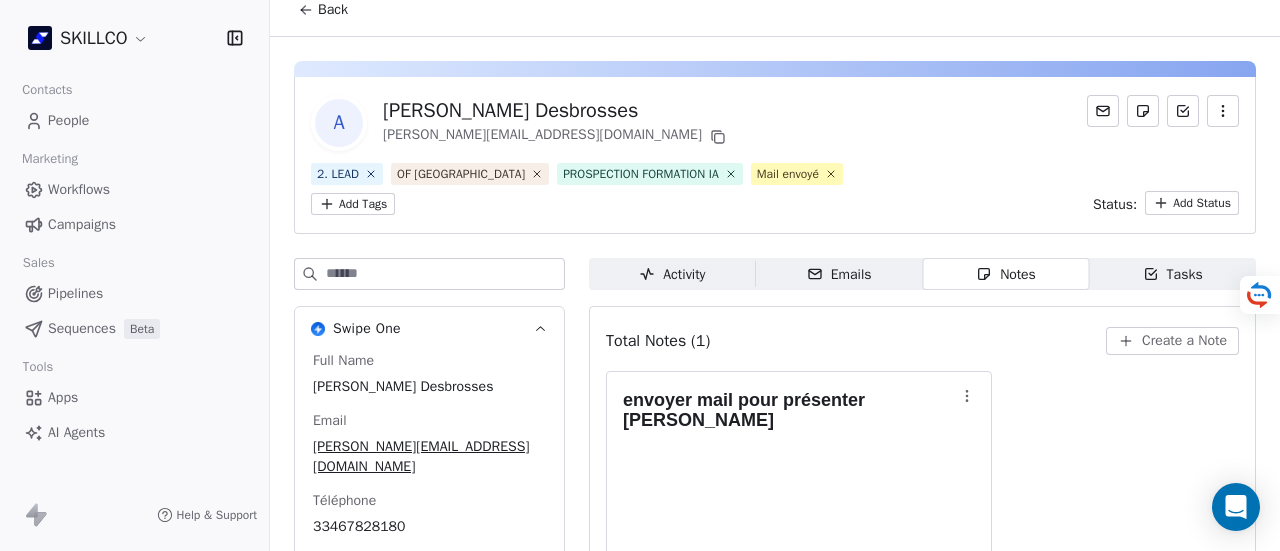 click on "Tasks Tasks" at bounding box center (1172, 274) 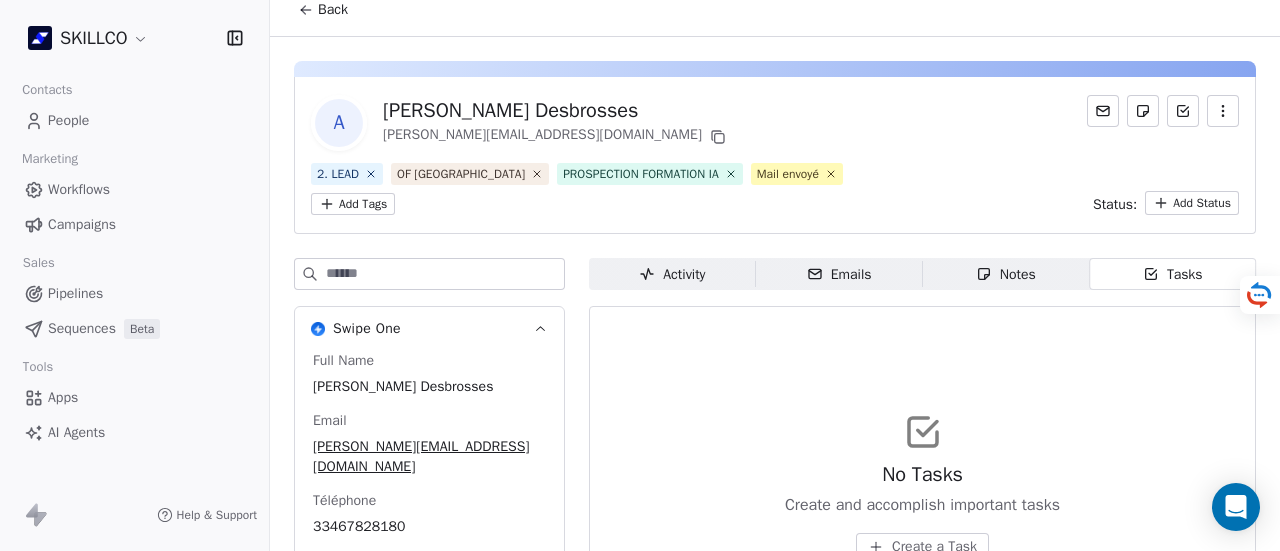 click on "Activity" at bounding box center (672, 274) 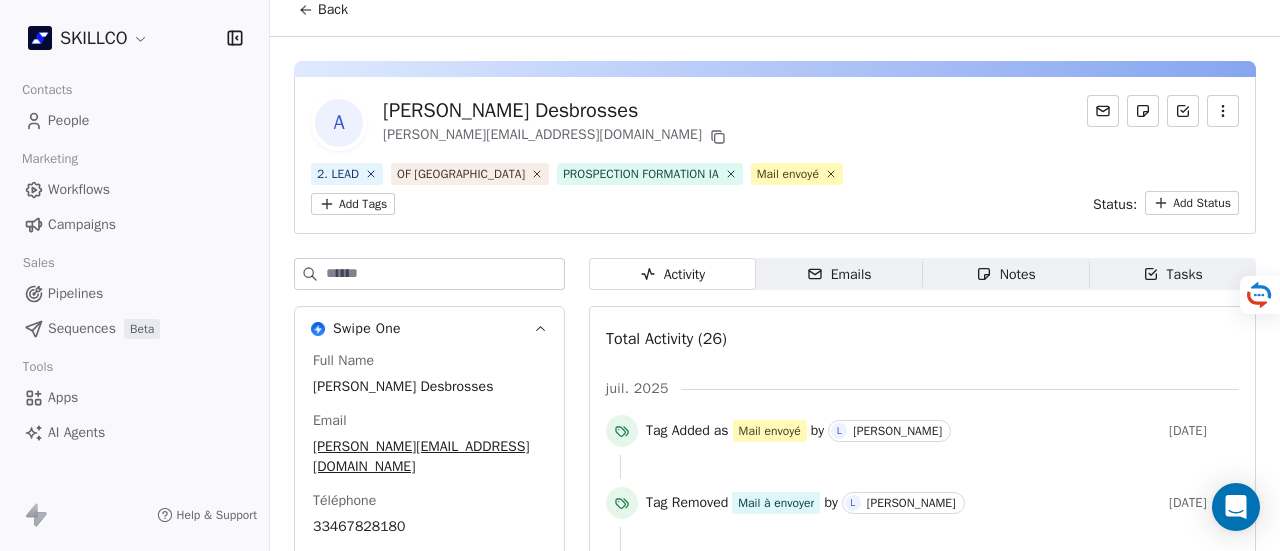 scroll, scrollTop: 128, scrollLeft: 0, axis: vertical 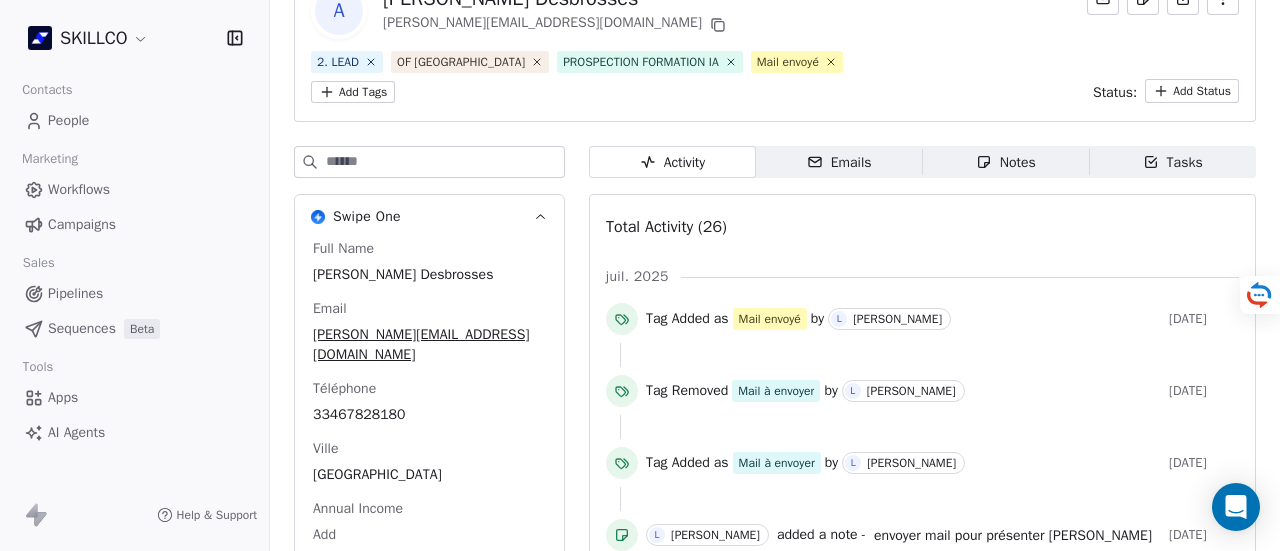 click on "Emails Emails" at bounding box center [839, 162] 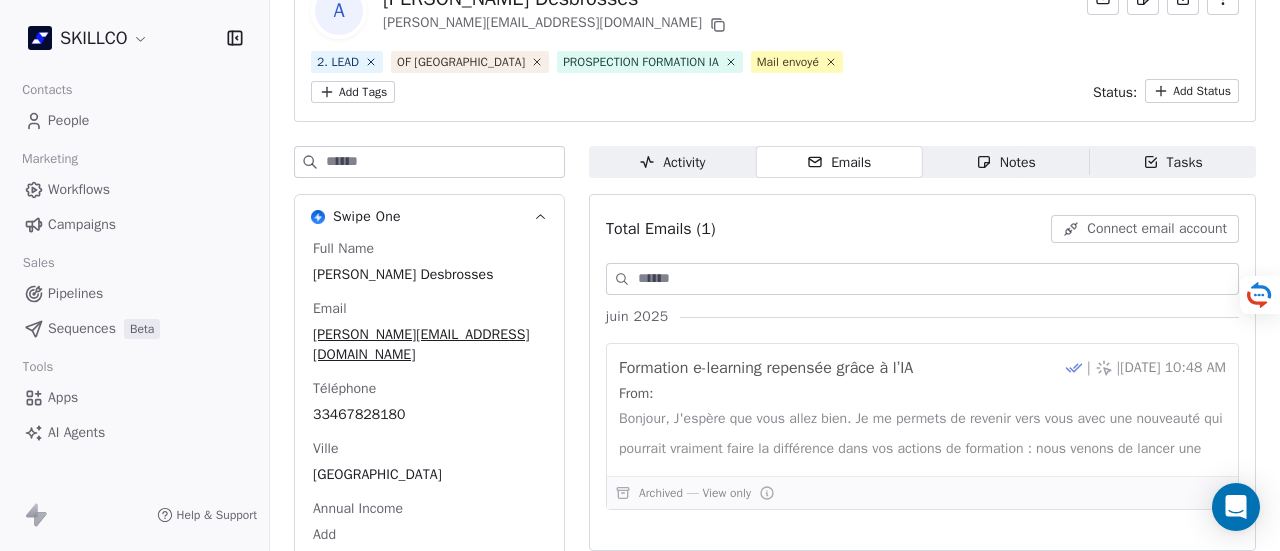 click on "Notes" at bounding box center (1006, 162) 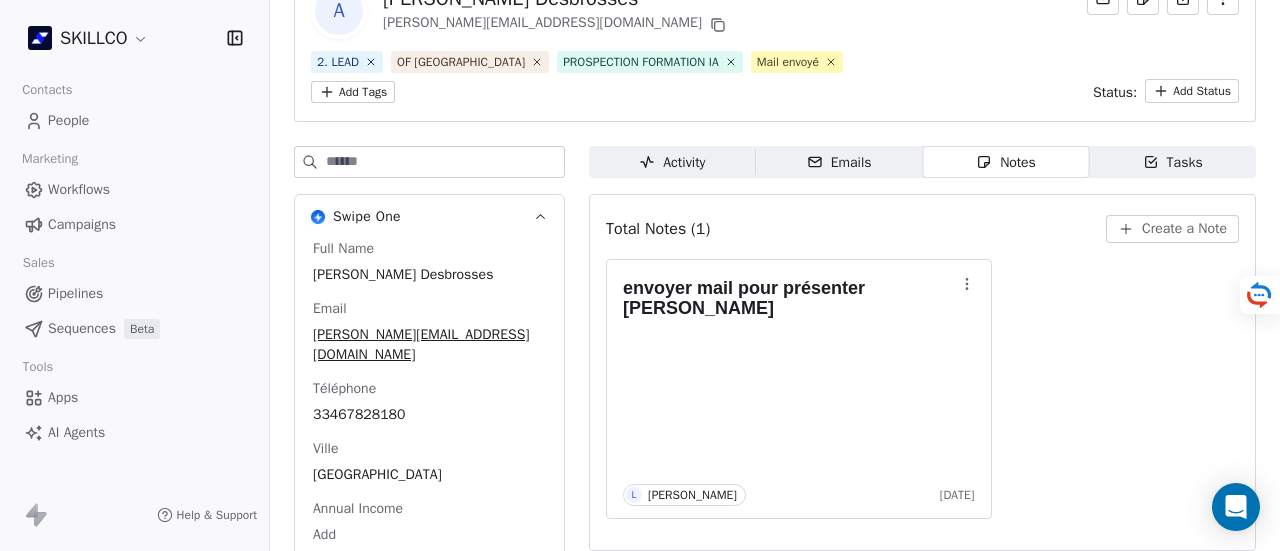 click on "Activity" at bounding box center [672, 162] 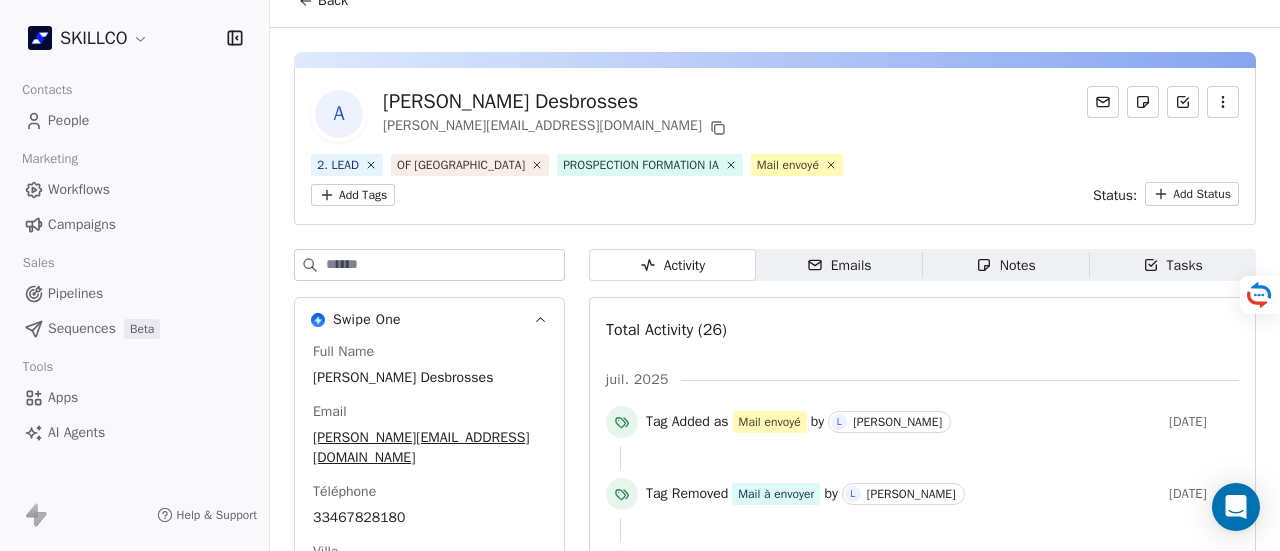 scroll, scrollTop: 29, scrollLeft: 0, axis: vertical 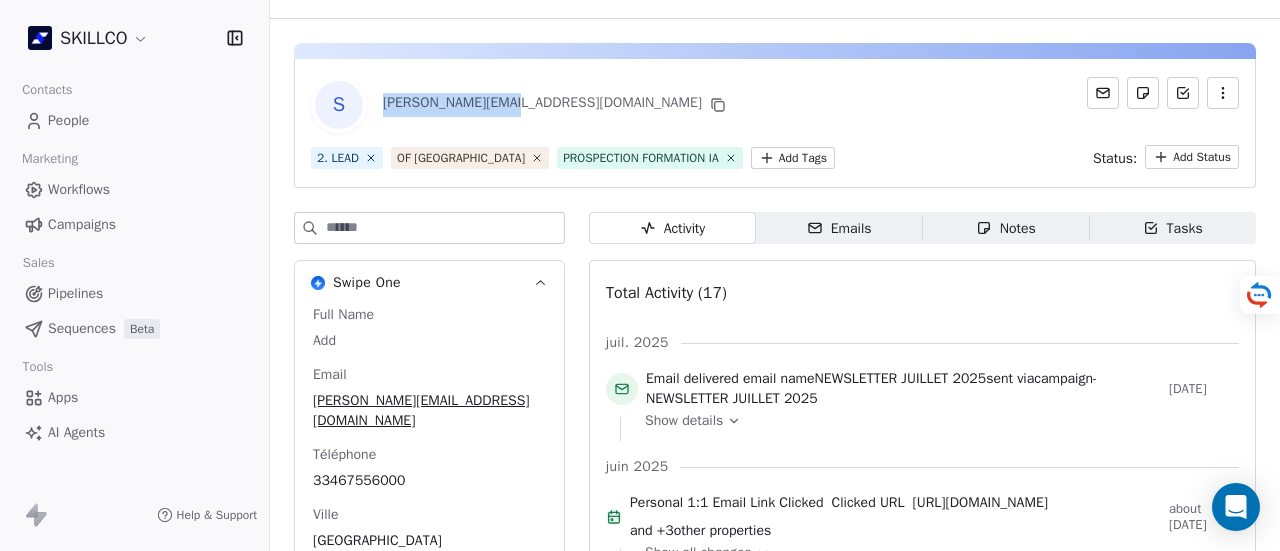 drag, startPoint x: 379, startPoint y: 119, endPoint x: 496, endPoint y: 111, distance: 117.273186 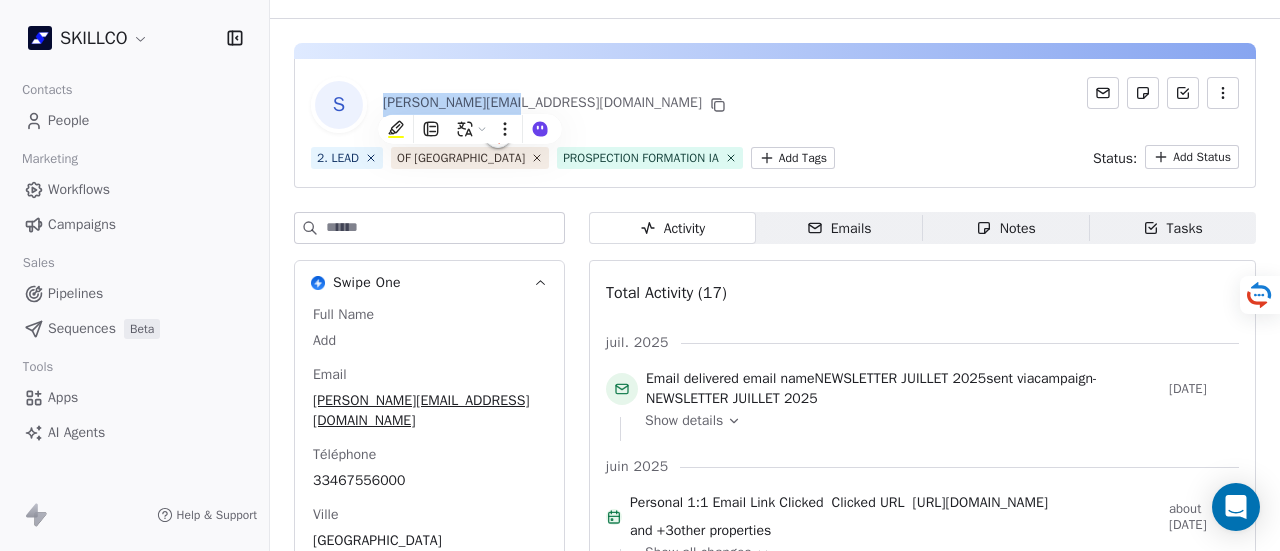 copy on "philippe.incagnoli" 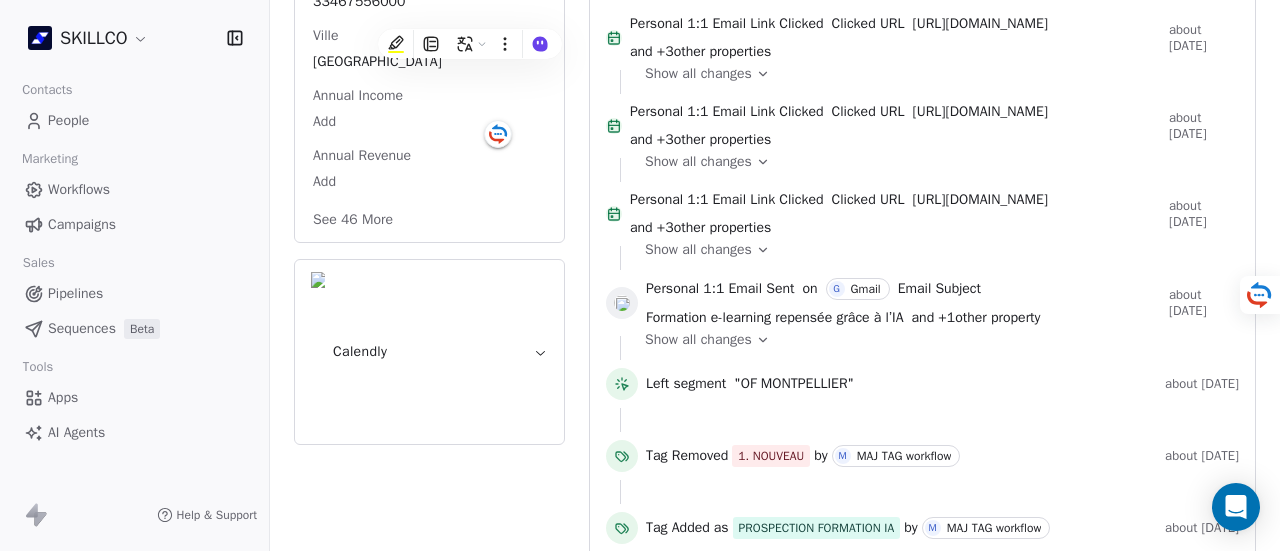 scroll, scrollTop: 524, scrollLeft: 0, axis: vertical 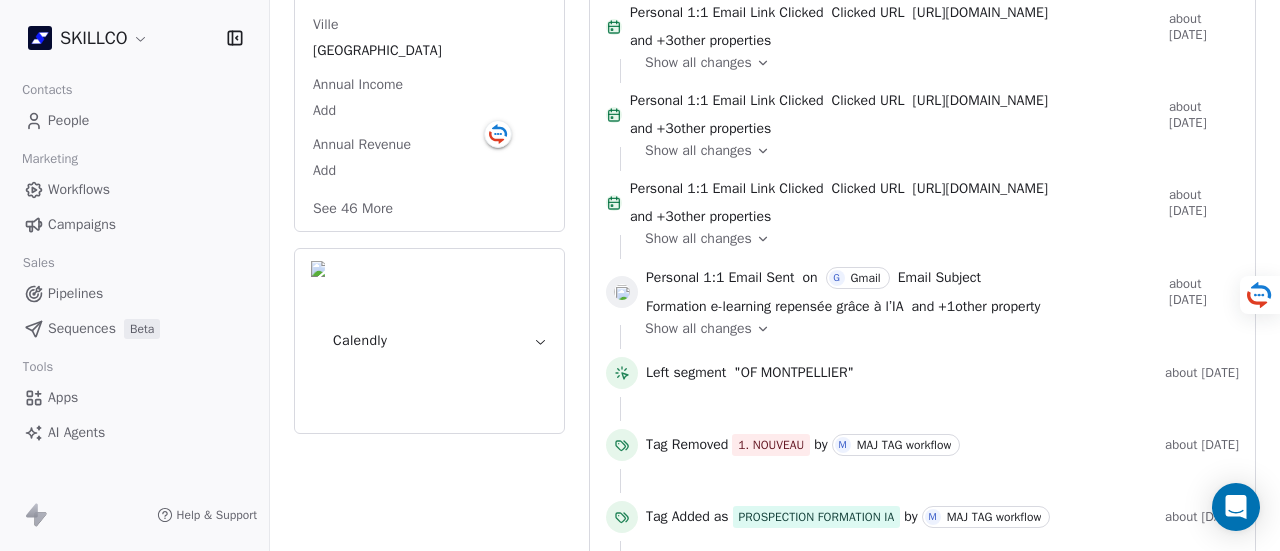 click on "See   46   More" at bounding box center (353, 209) 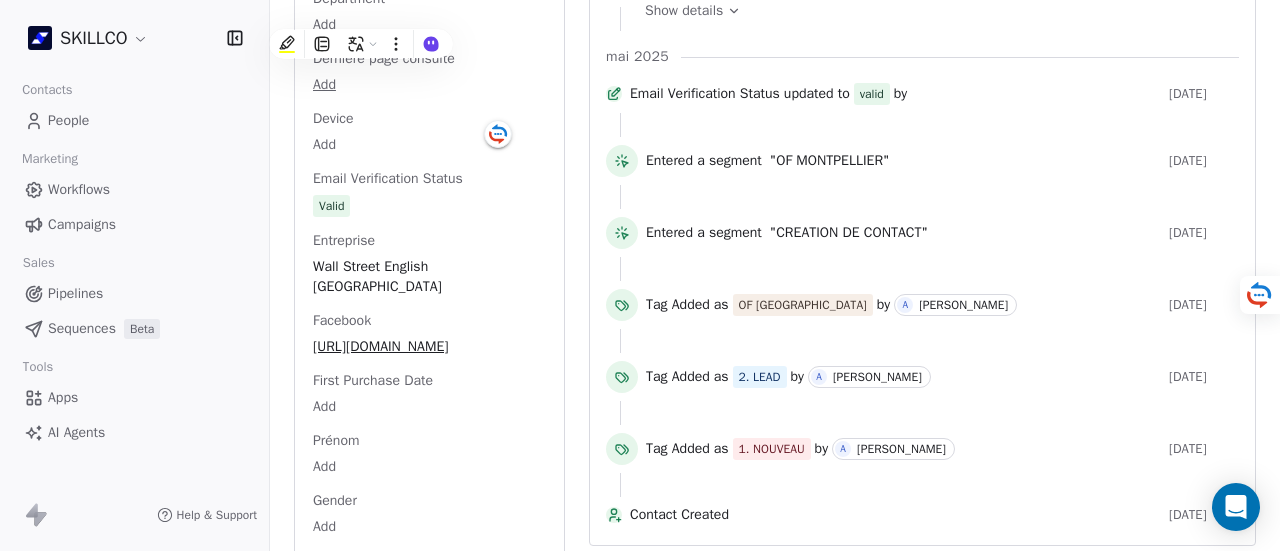 scroll, scrollTop: 1211, scrollLeft: 0, axis: vertical 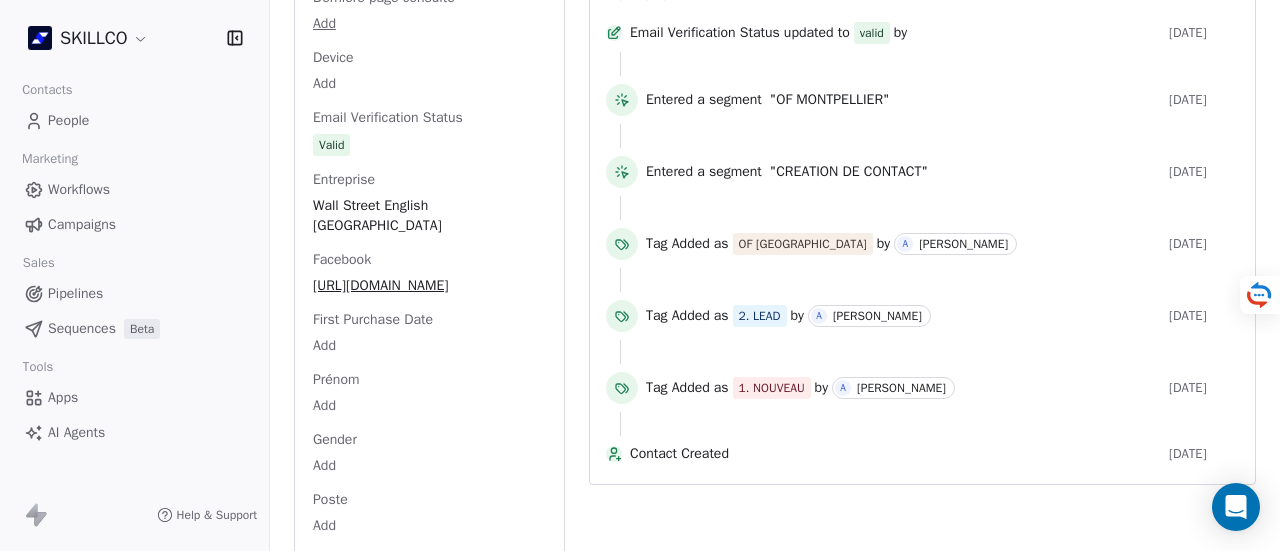 drag, startPoint x: 358, startPoint y: 325, endPoint x: 280, endPoint y: 278, distance: 91.06591 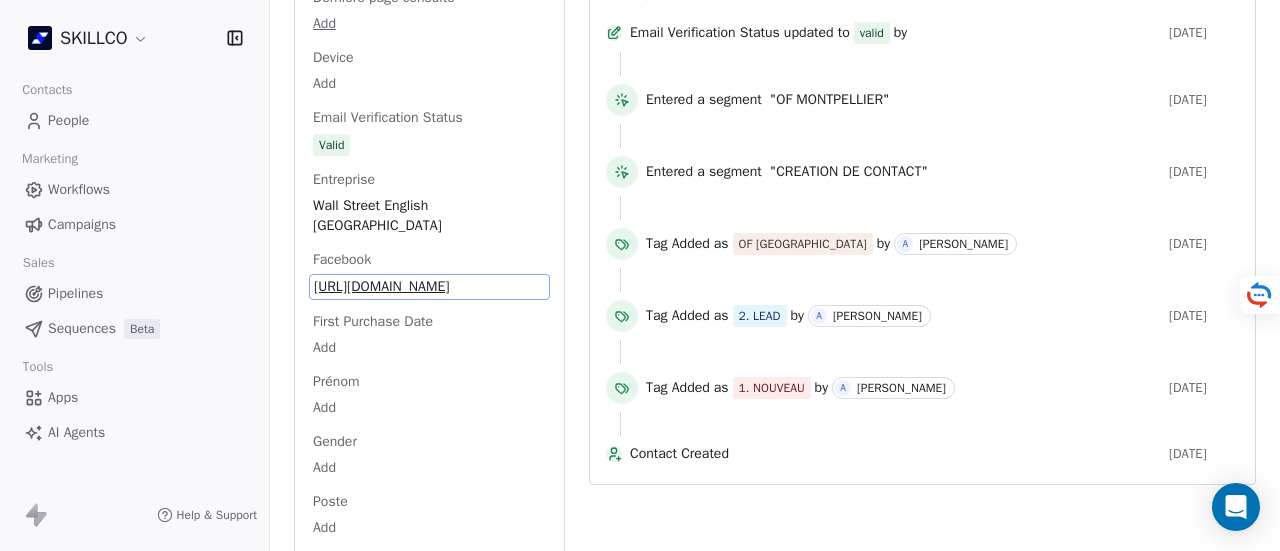drag, startPoint x: 343, startPoint y: 275, endPoint x: 274, endPoint y: 201, distance: 101.17806 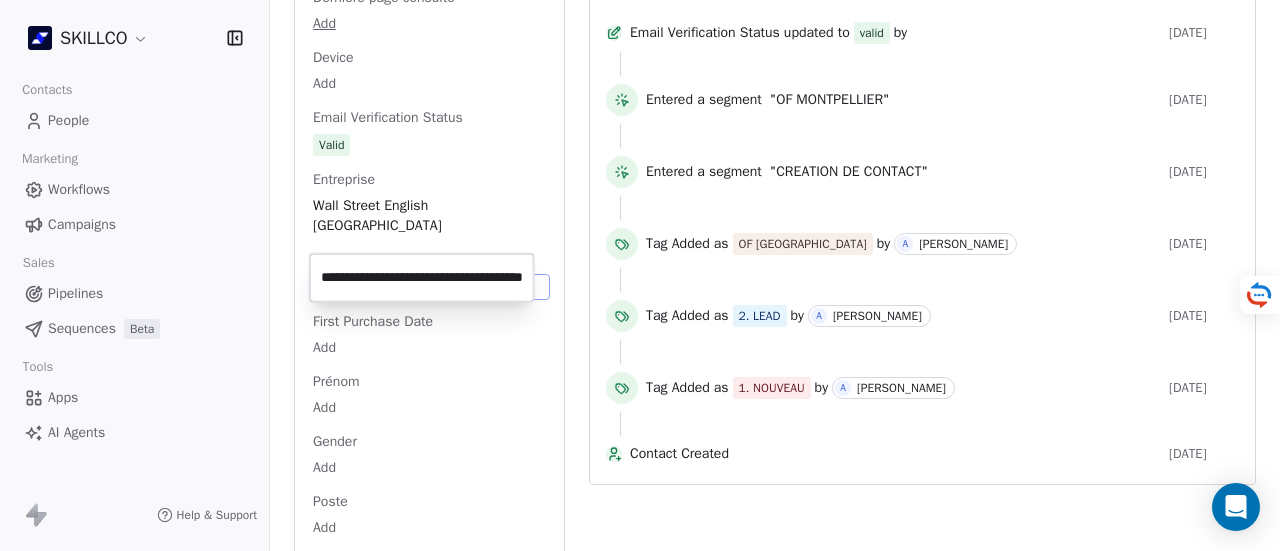 click on "**********" at bounding box center (422, 278) 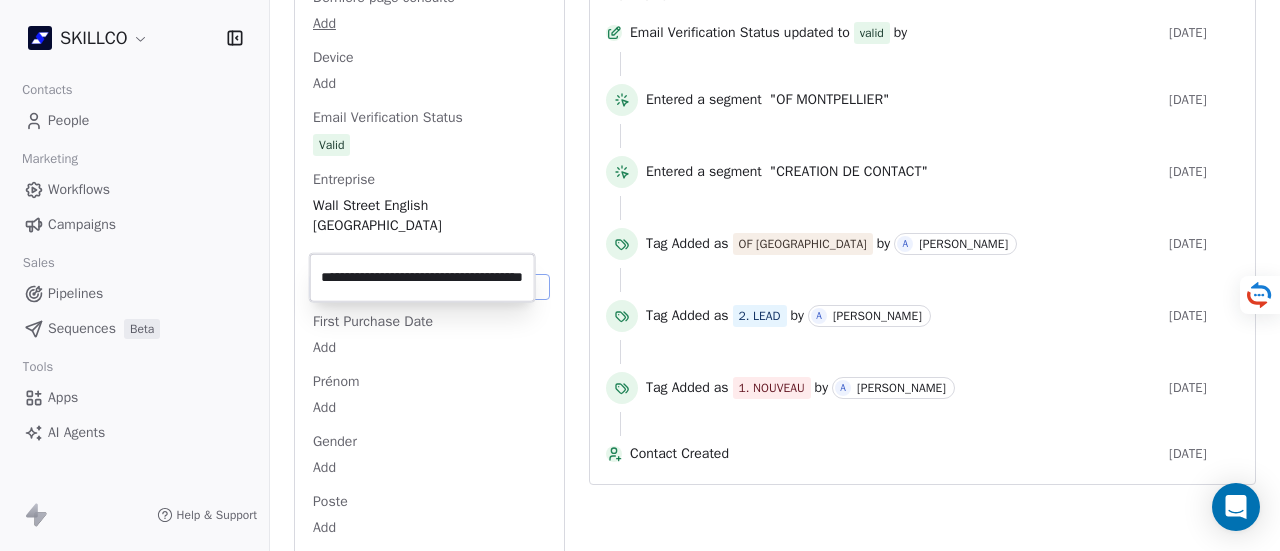 click on "**********" at bounding box center [422, 278] 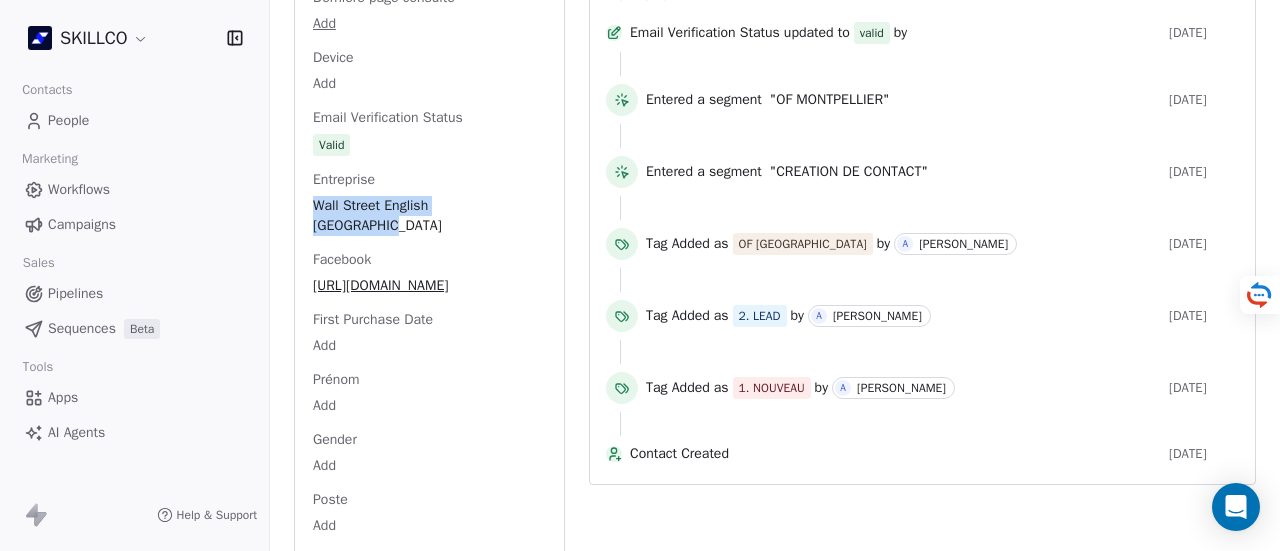 drag, startPoint x: 510, startPoint y: 206, endPoint x: 314, endPoint y: 211, distance: 196.06377 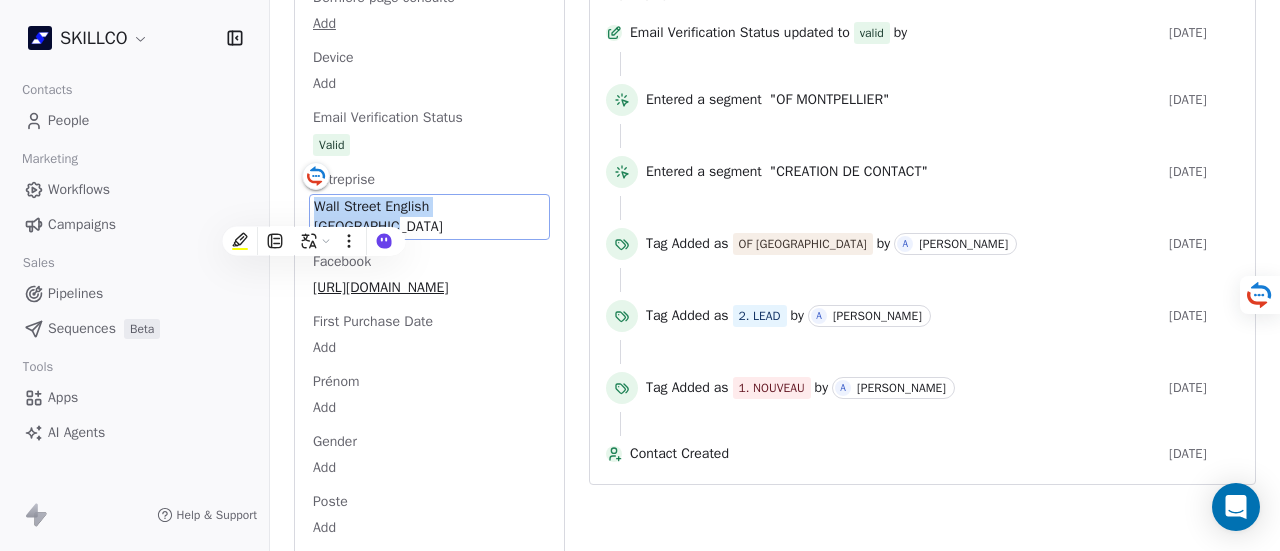 scroll, scrollTop: 1201, scrollLeft: 0, axis: vertical 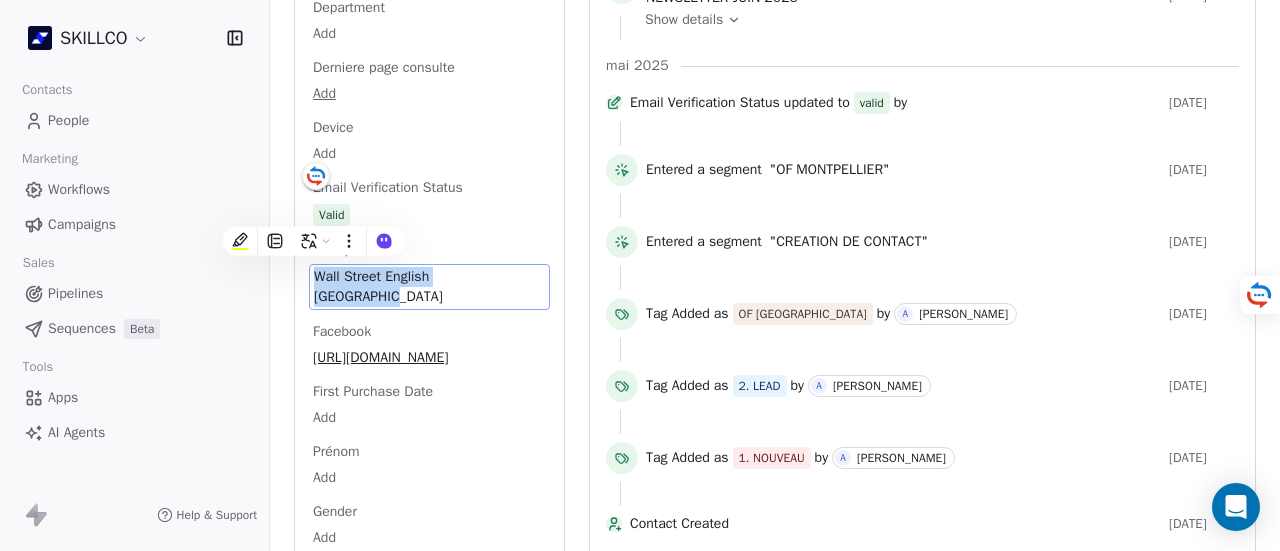 drag, startPoint x: 388, startPoint y: 198, endPoint x: 1072, endPoint y: -98, distance: 745.2999 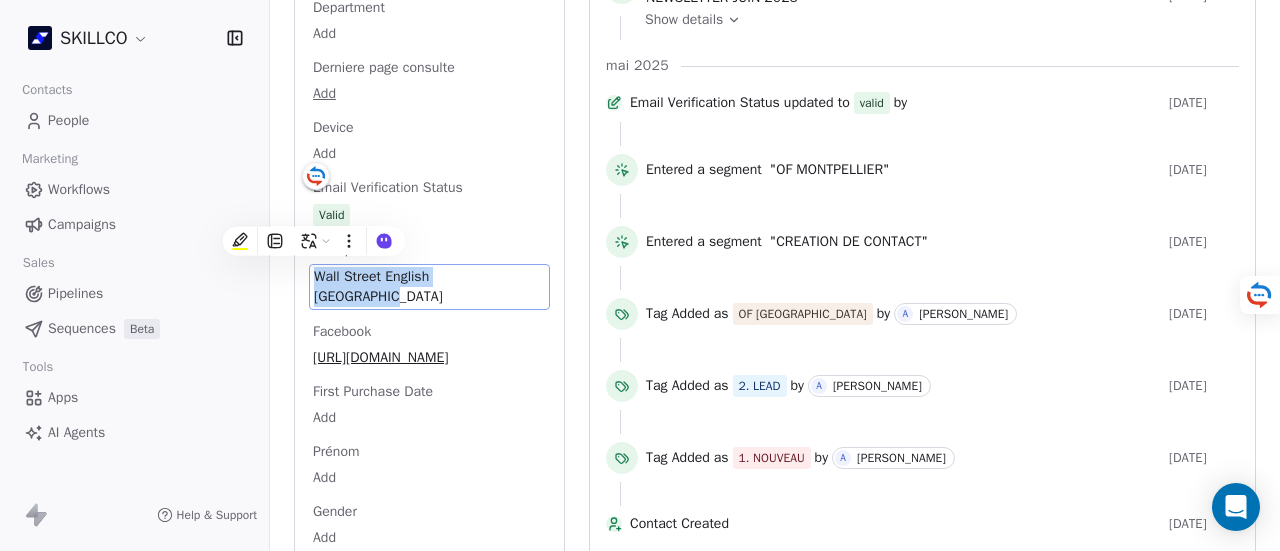 drag, startPoint x: 489, startPoint y: 265, endPoint x: 604, endPoint y: 250, distance: 115.97414 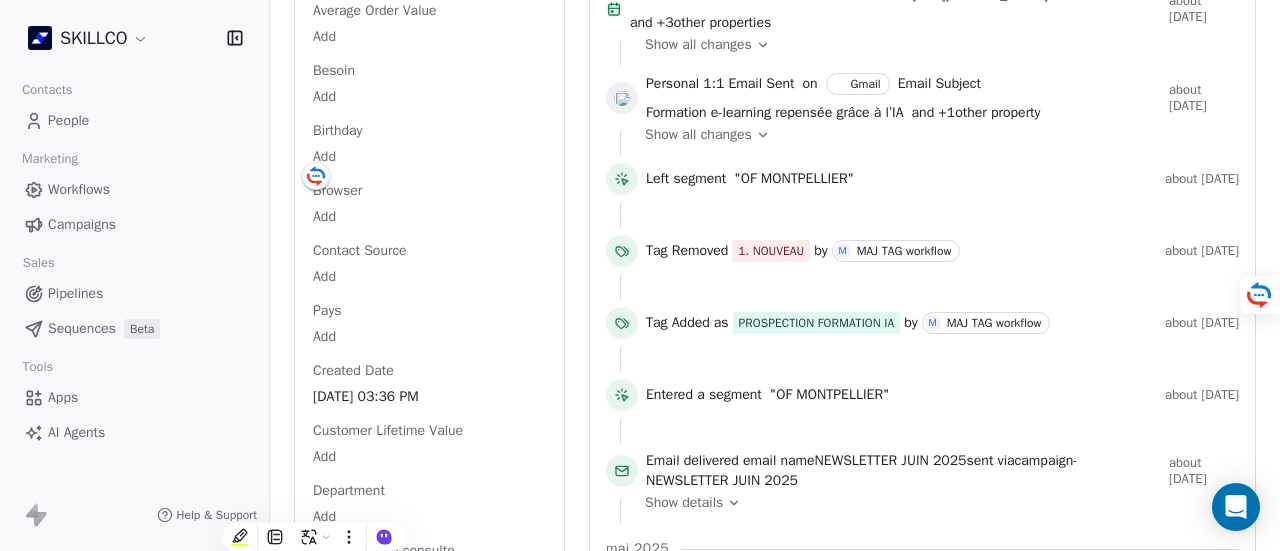 scroll, scrollTop: 690, scrollLeft: 0, axis: vertical 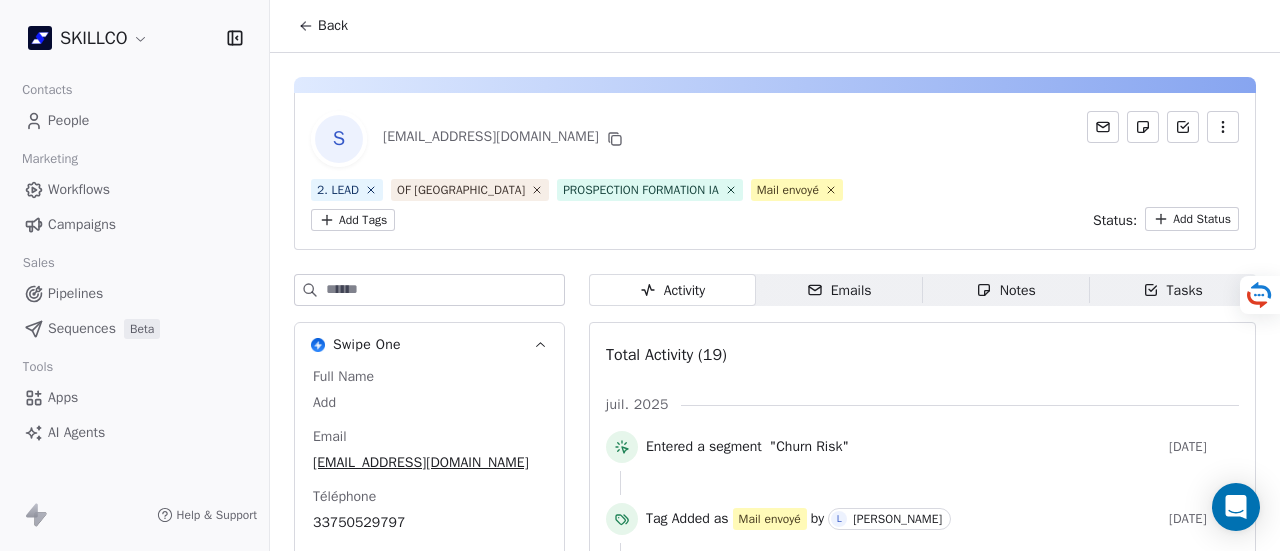 click on "S [EMAIL_ADDRESS][DOMAIN_NAME]" at bounding box center (775, 139) 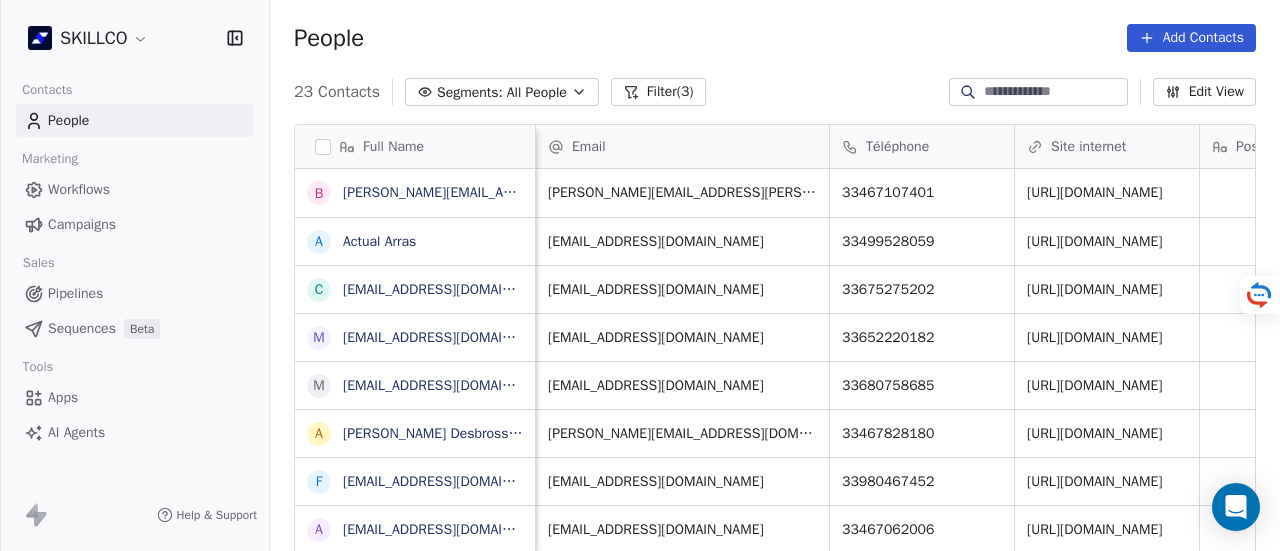 scroll, scrollTop: 0, scrollLeft: 0, axis: both 